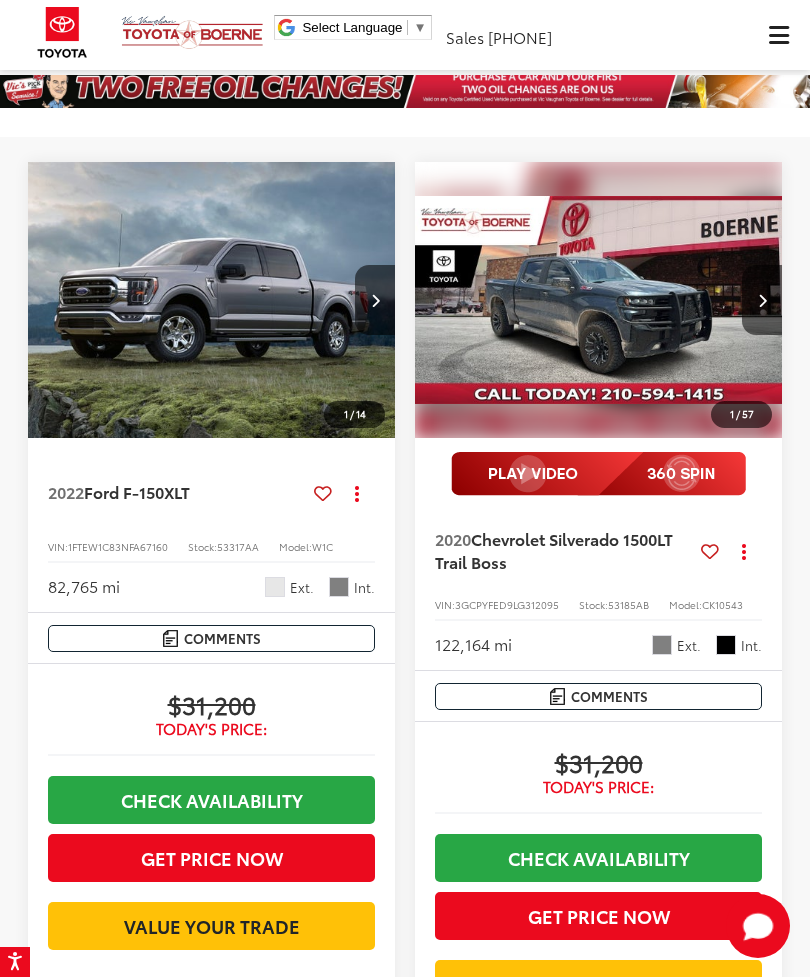 scroll, scrollTop: 472, scrollLeft: 0, axis: vertical 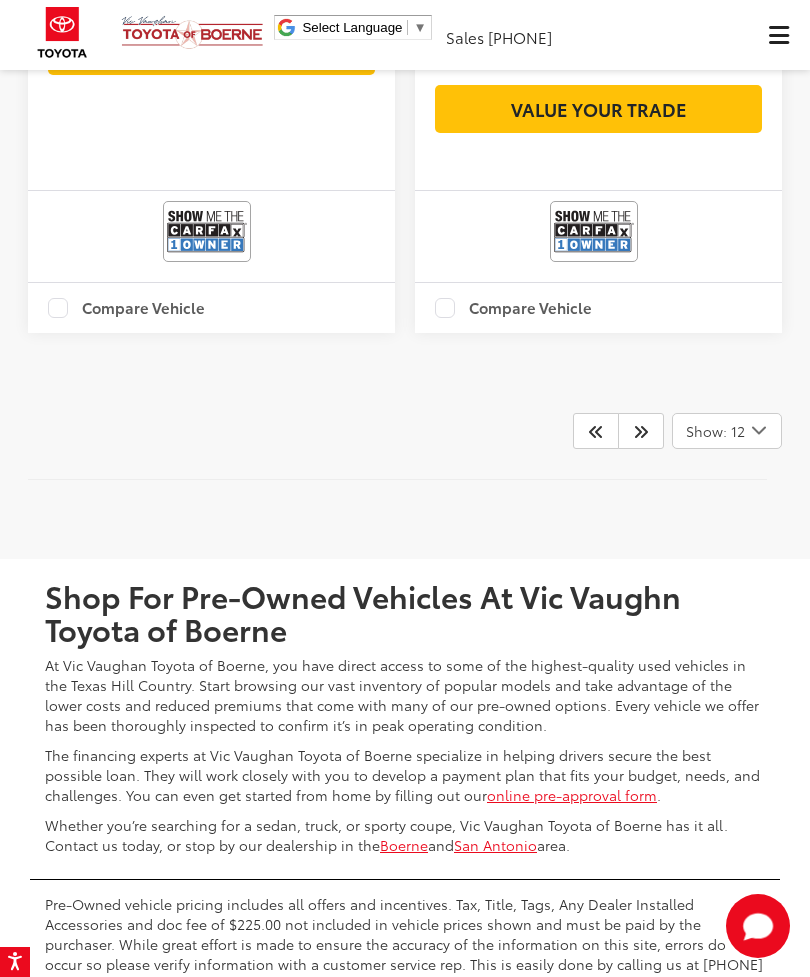 click at bounding box center (641, 431) 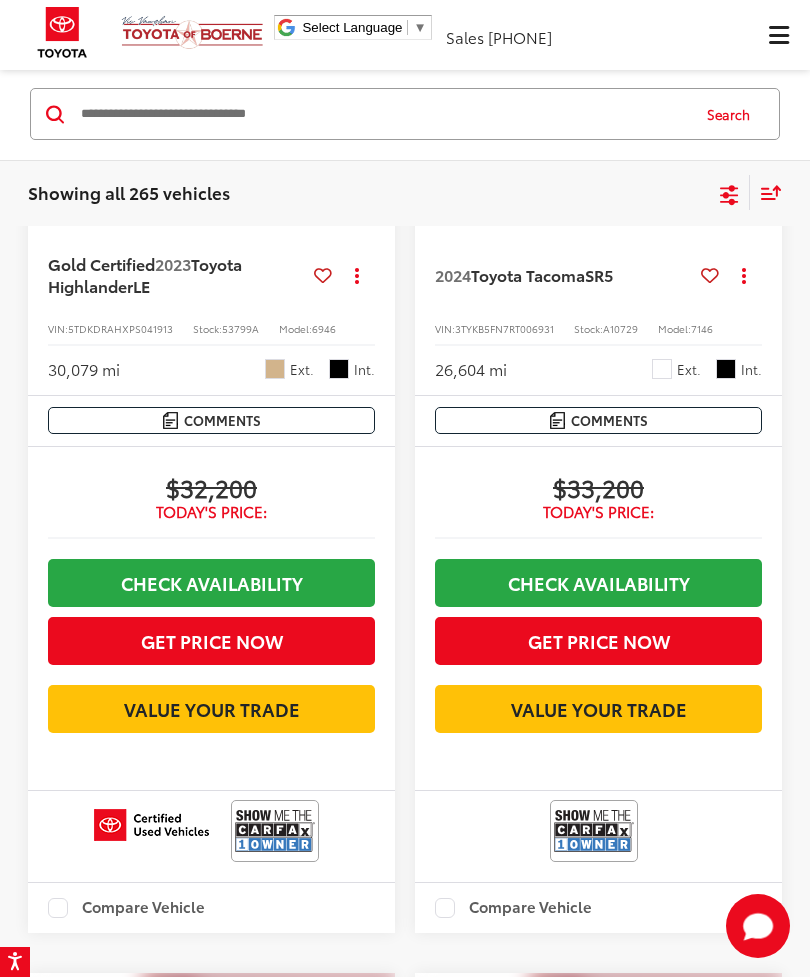 scroll, scrollTop: 138, scrollLeft: 0, axis: vertical 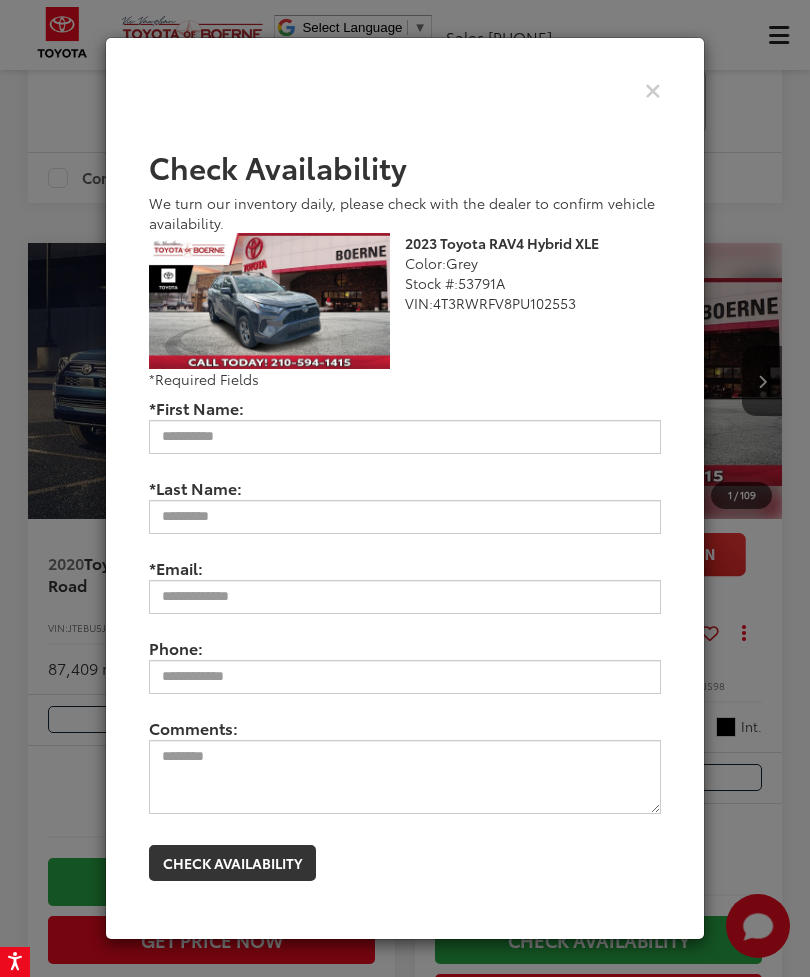 click at bounding box center [653, 89] 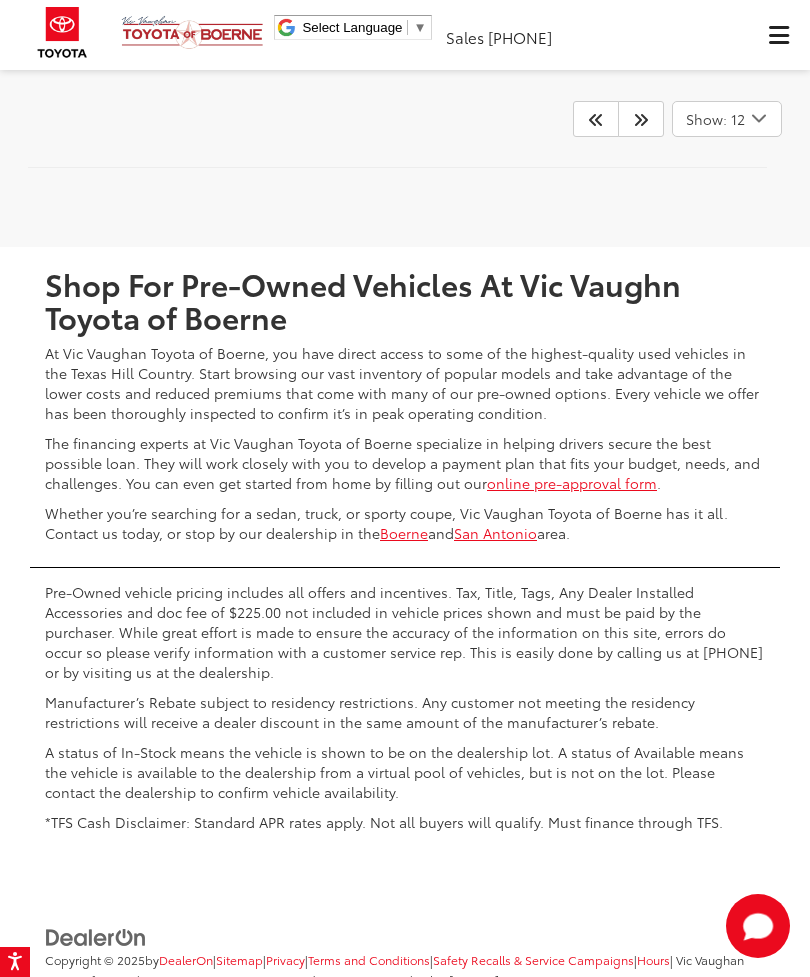 scroll, scrollTop: 6591, scrollLeft: 0, axis: vertical 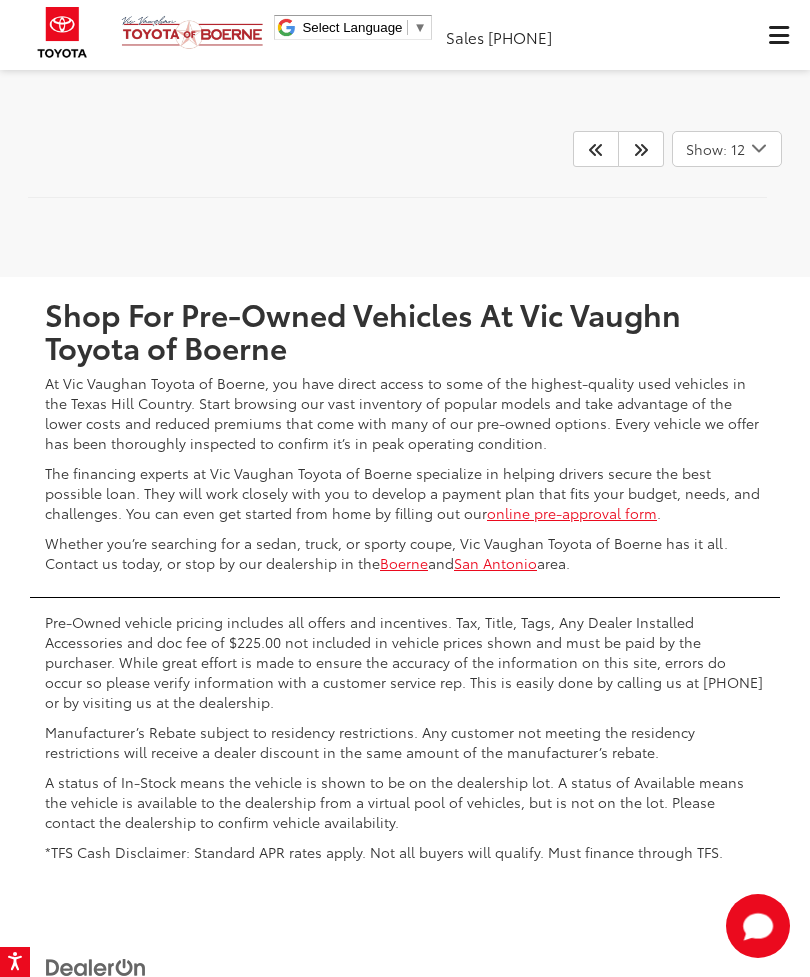 click at bounding box center [641, 149] 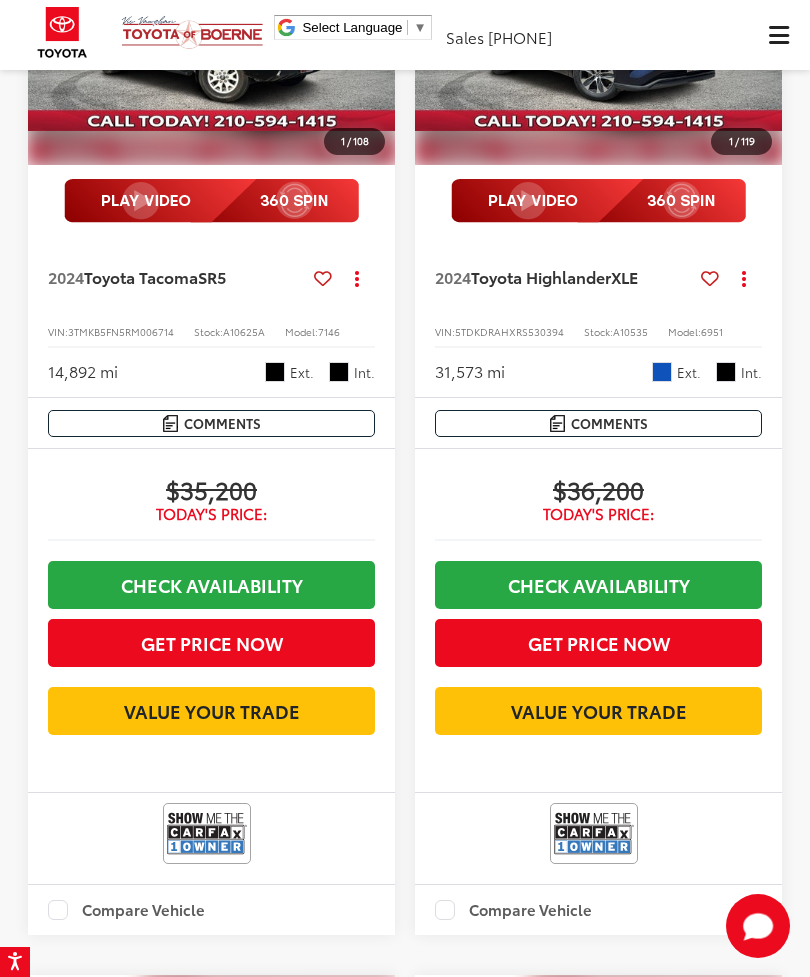 scroll, scrollTop: 283, scrollLeft: 0, axis: vertical 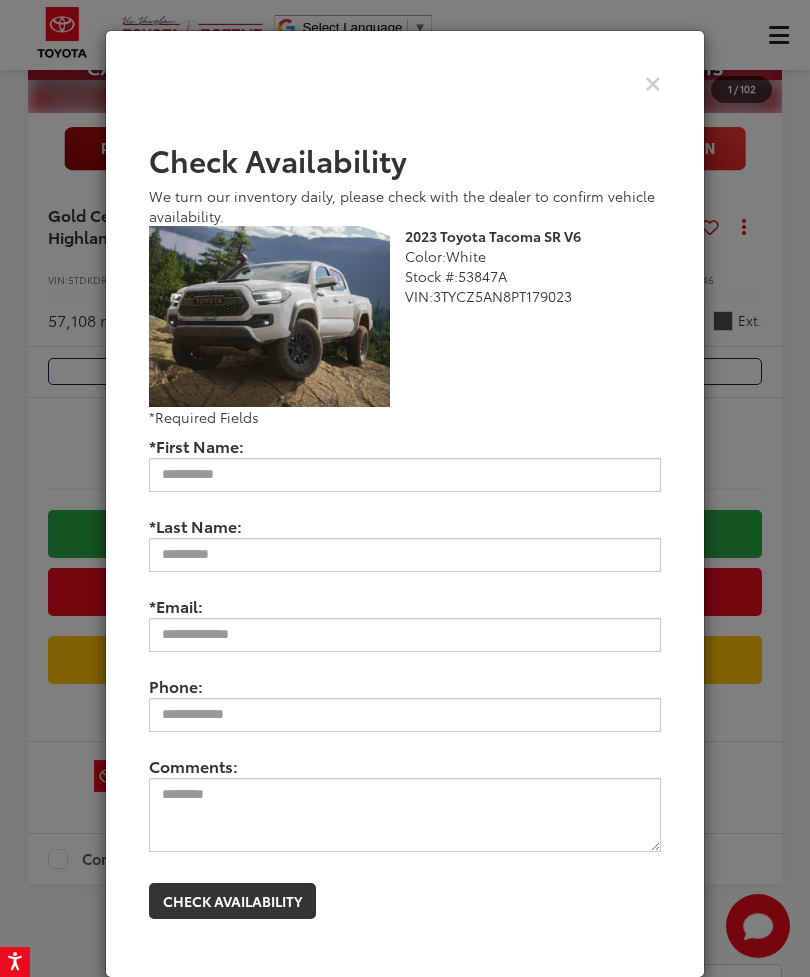 click at bounding box center (653, 82) 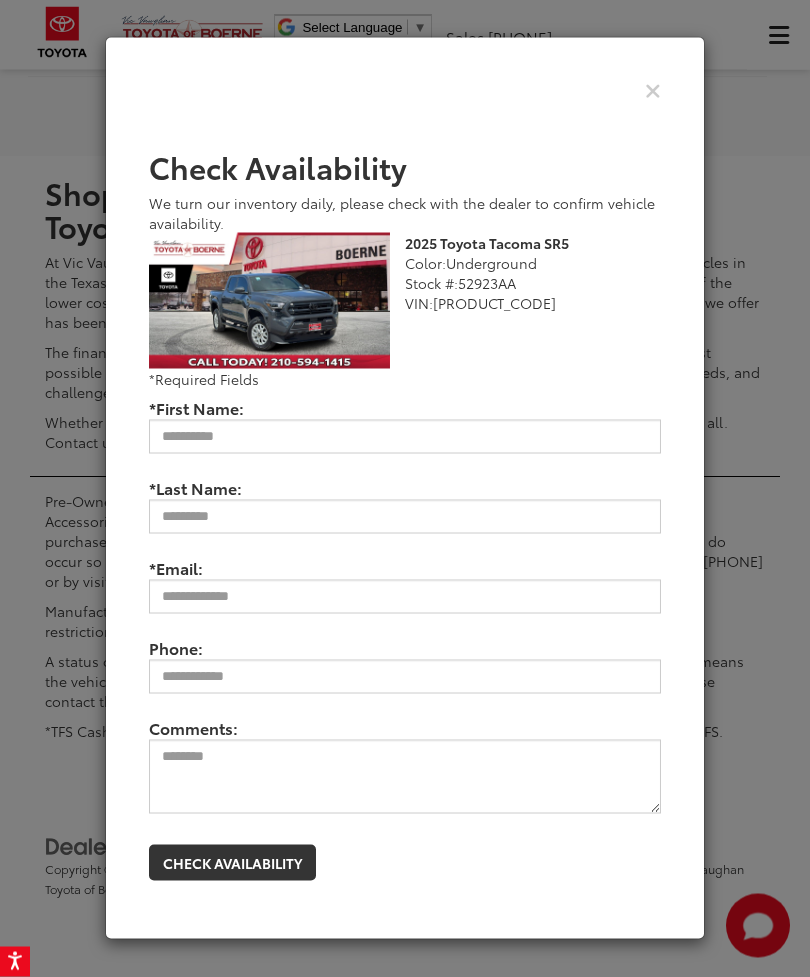 scroll, scrollTop: 6823, scrollLeft: 0, axis: vertical 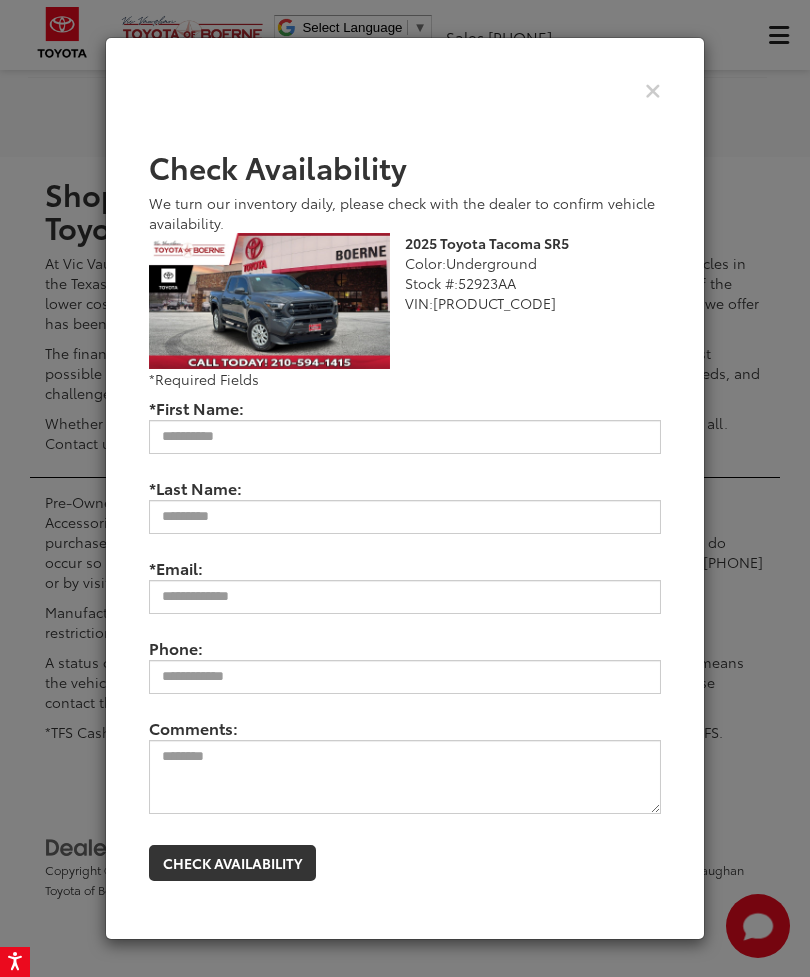click at bounding box center [653, 89] 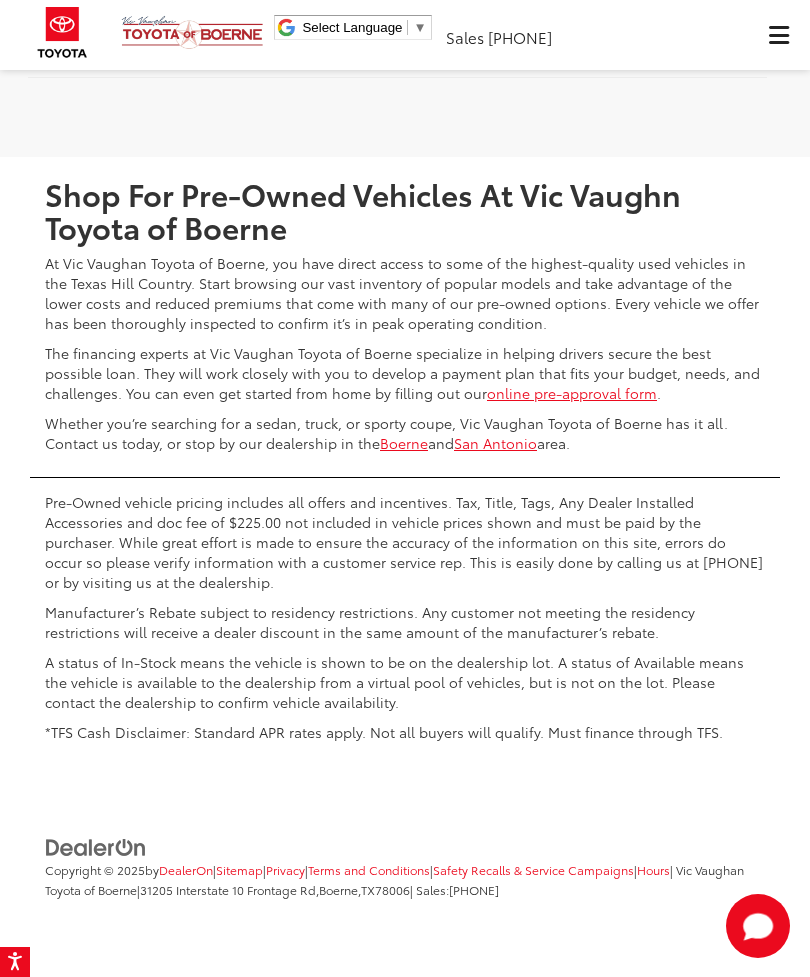 click at bounding box center [641, 29] 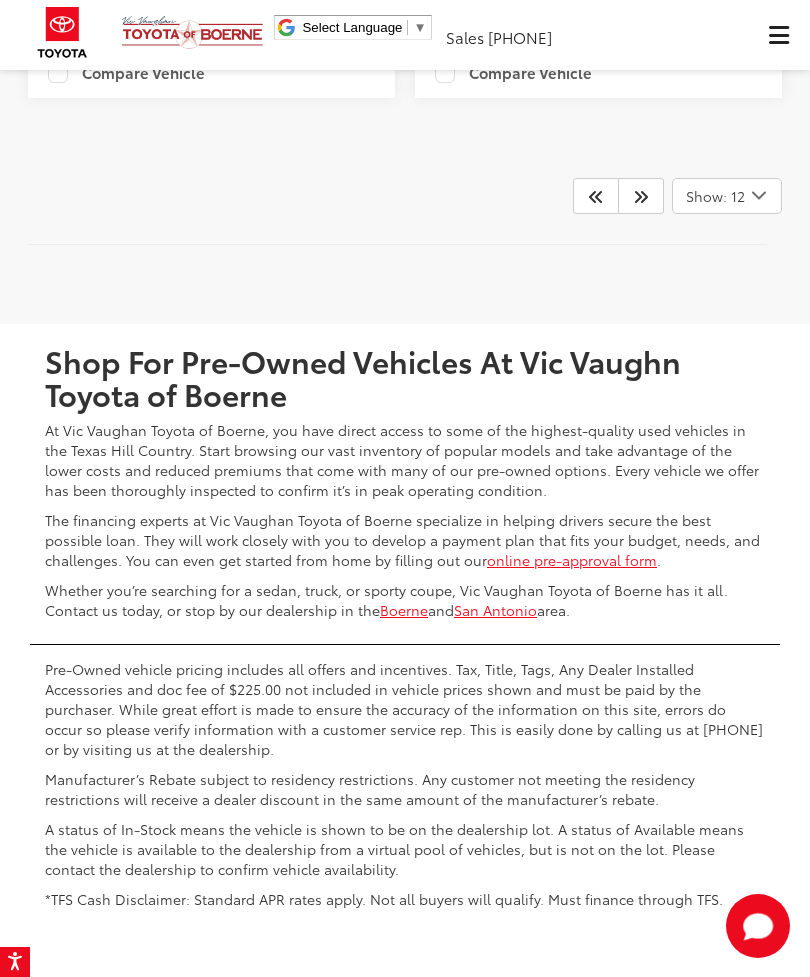 scroll, scrollTop: 6668, scrollLeft: 0, axis: vertical 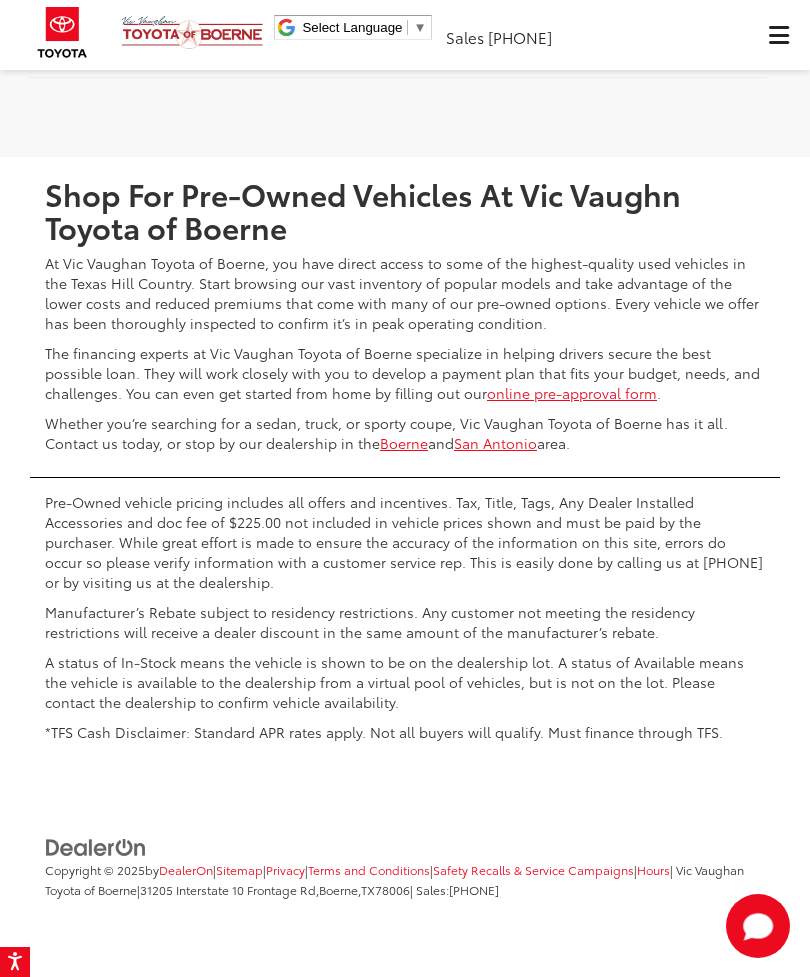 click at bounding box center [641, 29] 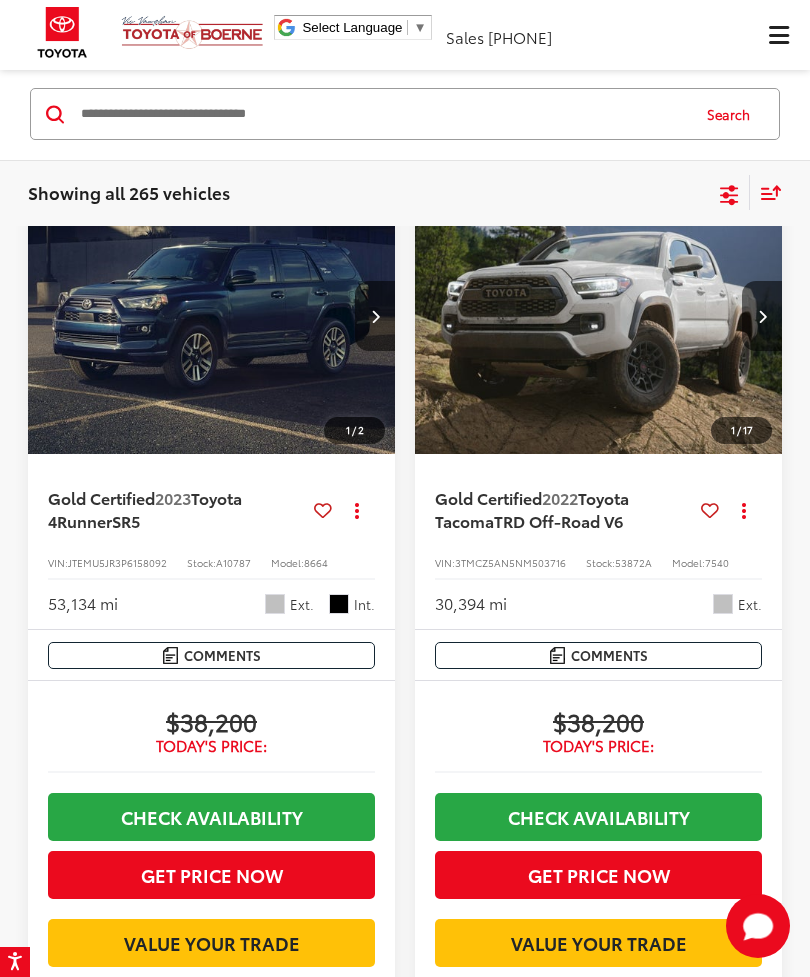 scroll, scrollTop: 138, scrollLeft: 0, axis: vertical 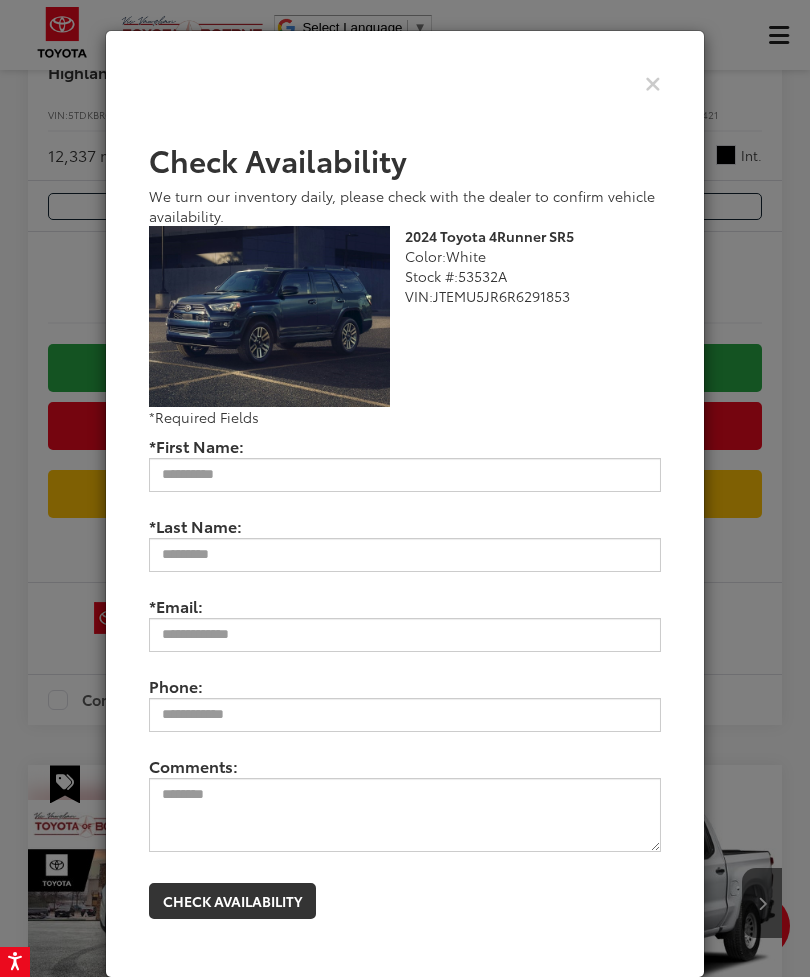 click at bounding box center (653, 82) 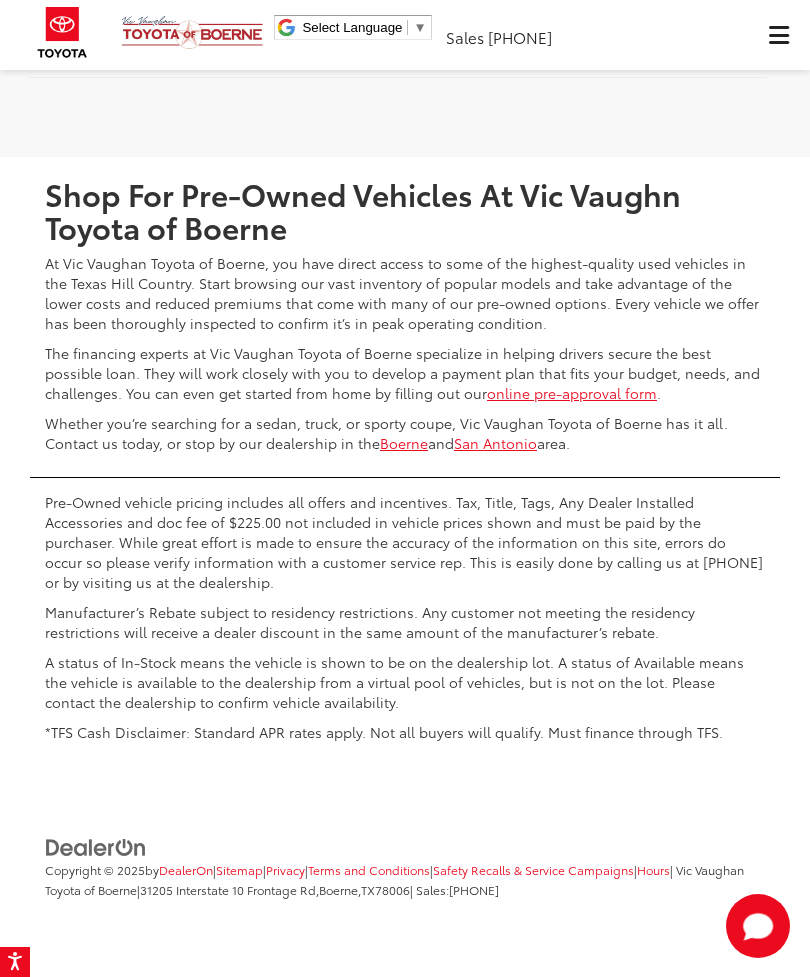 click at bounding box center (641, 29) 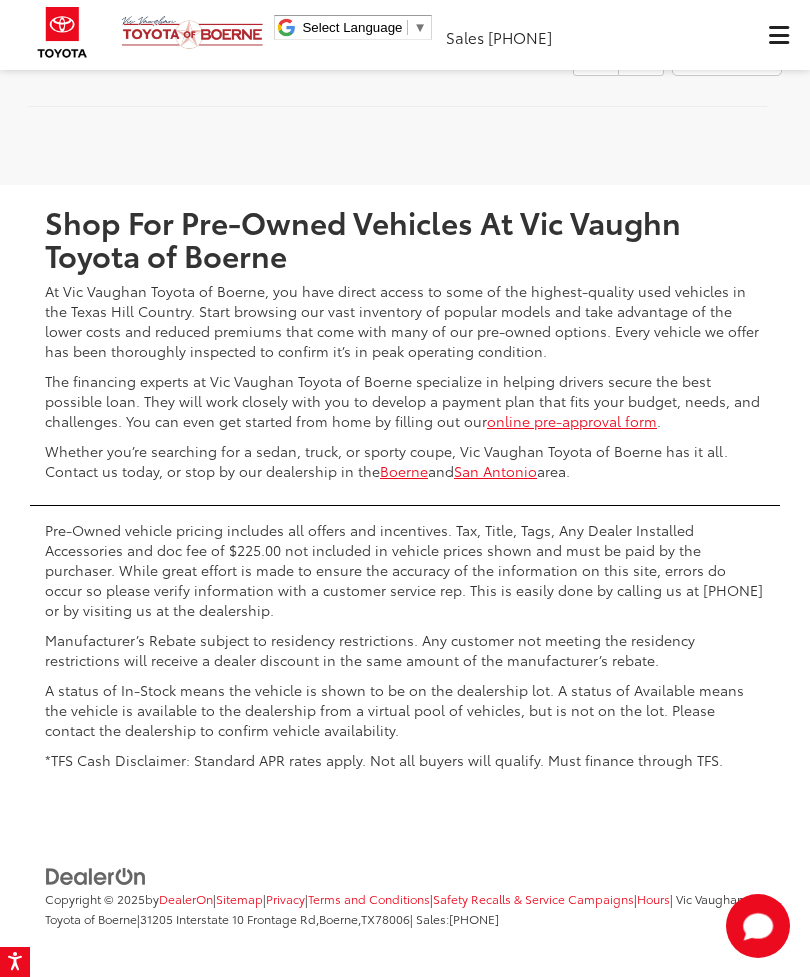 scroll, scrollTop: 6571, scrollLeft: 0, axis: vertical 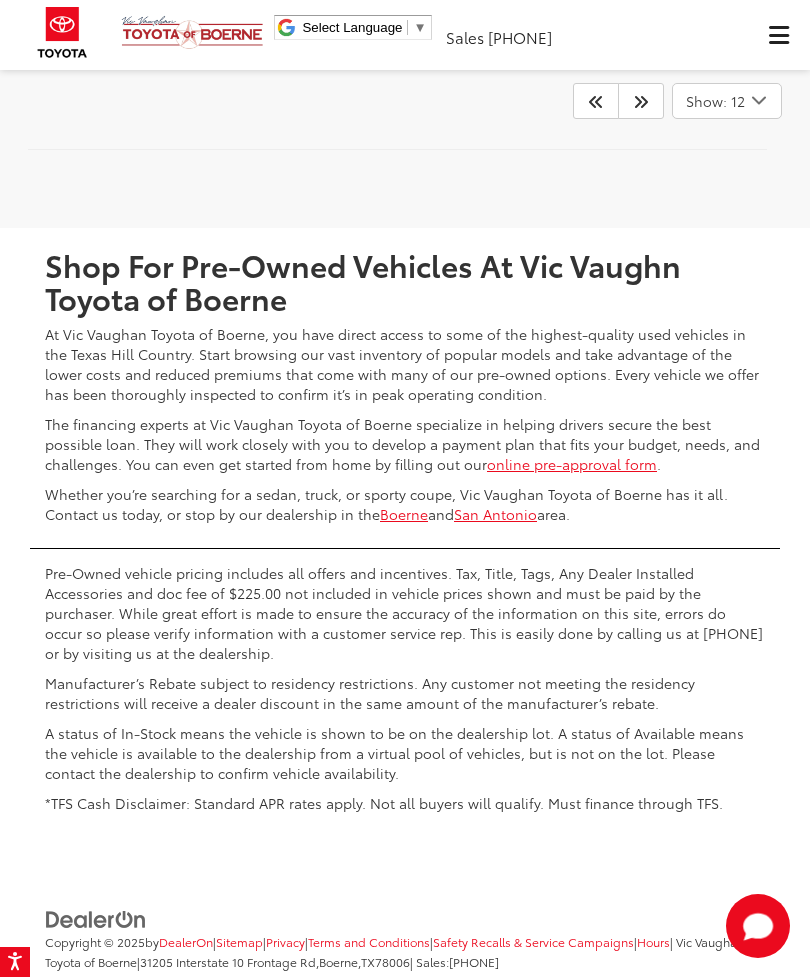 click at bounding box center (641, 101) 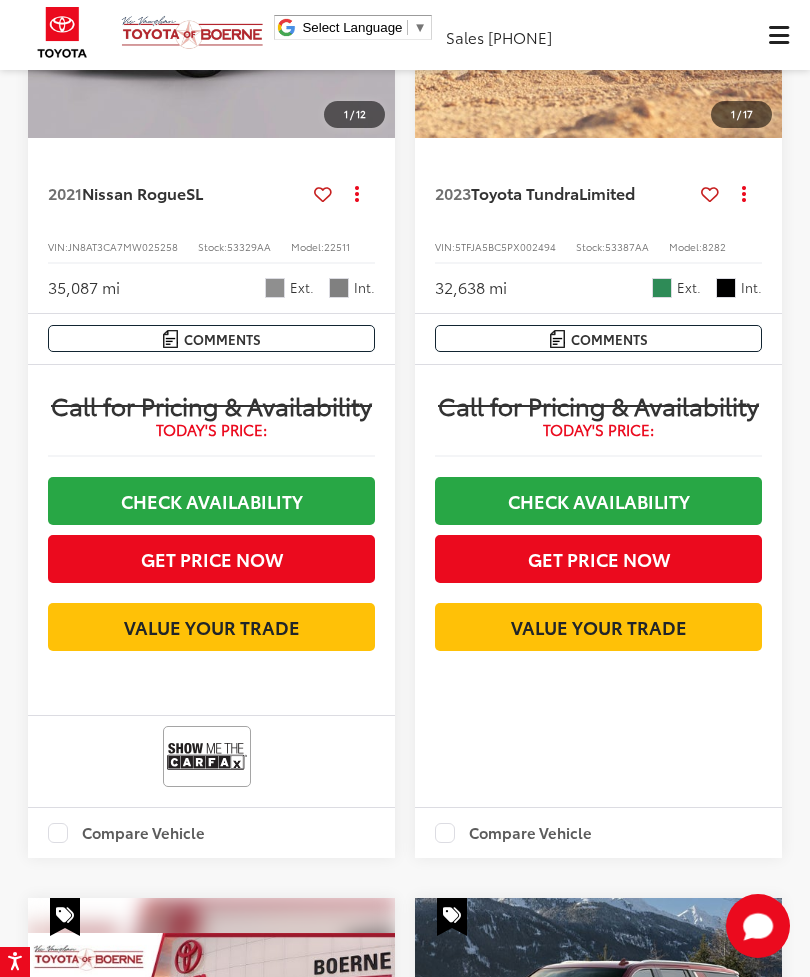 scroll, scrollTop: 1336, scrollLeft: 0, axis: vertical 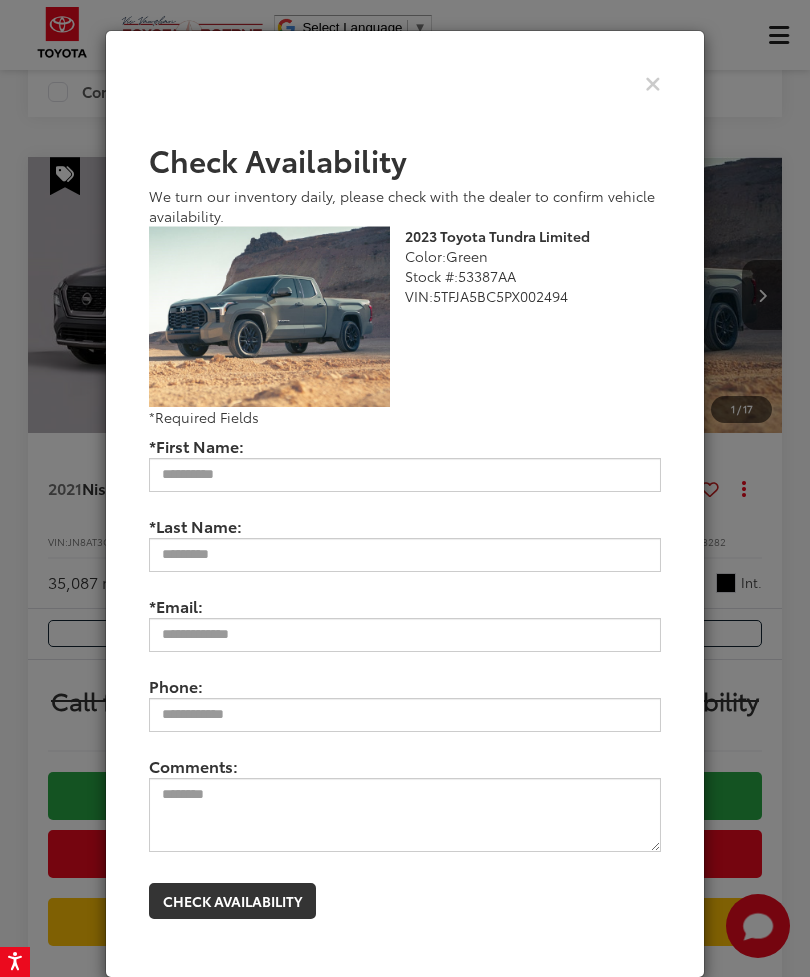 click at bounding box center [405, 83] 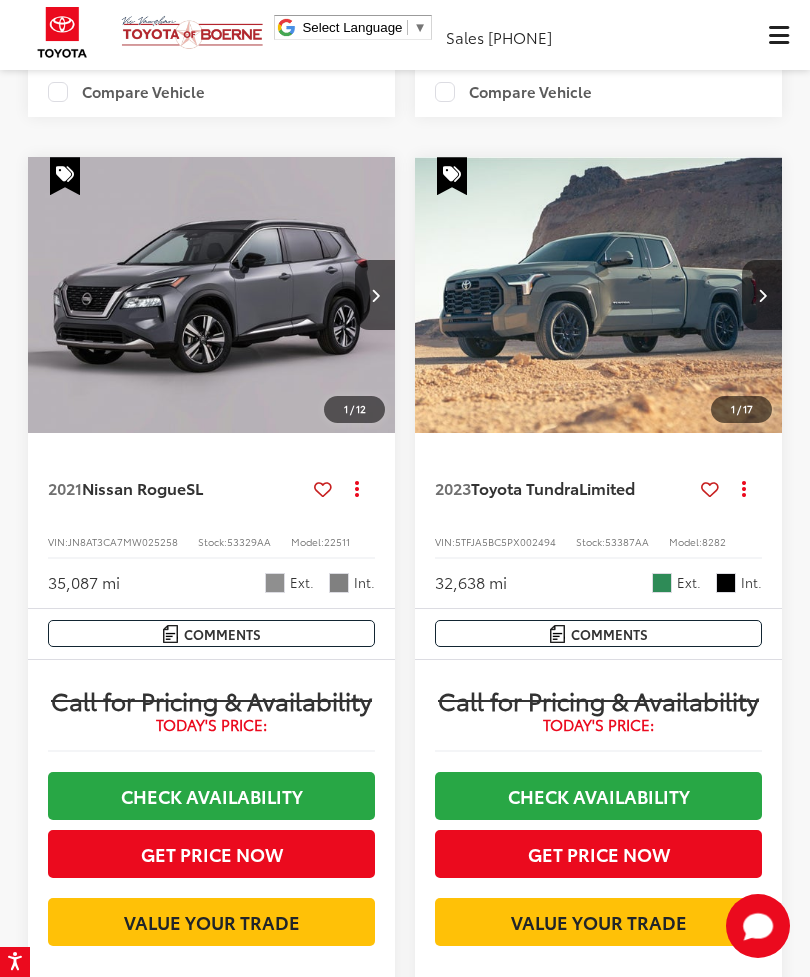click at bounding box center [375, 295] 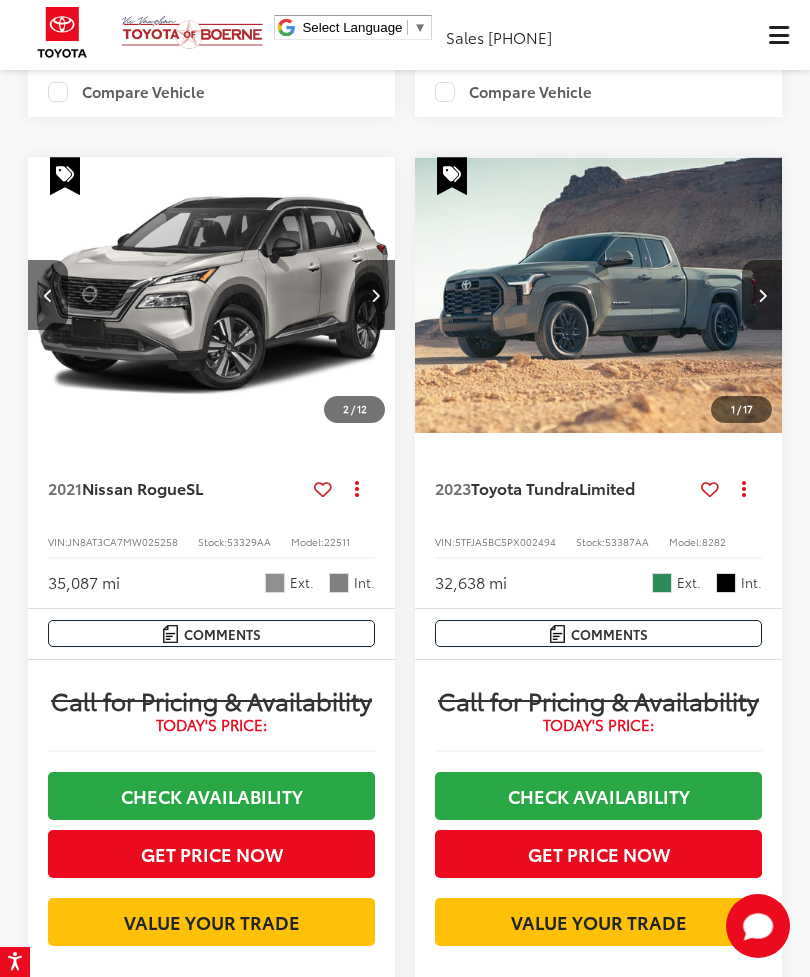 scroll, scrollTop: 0, scrollLeft: 370, axis: horizontal 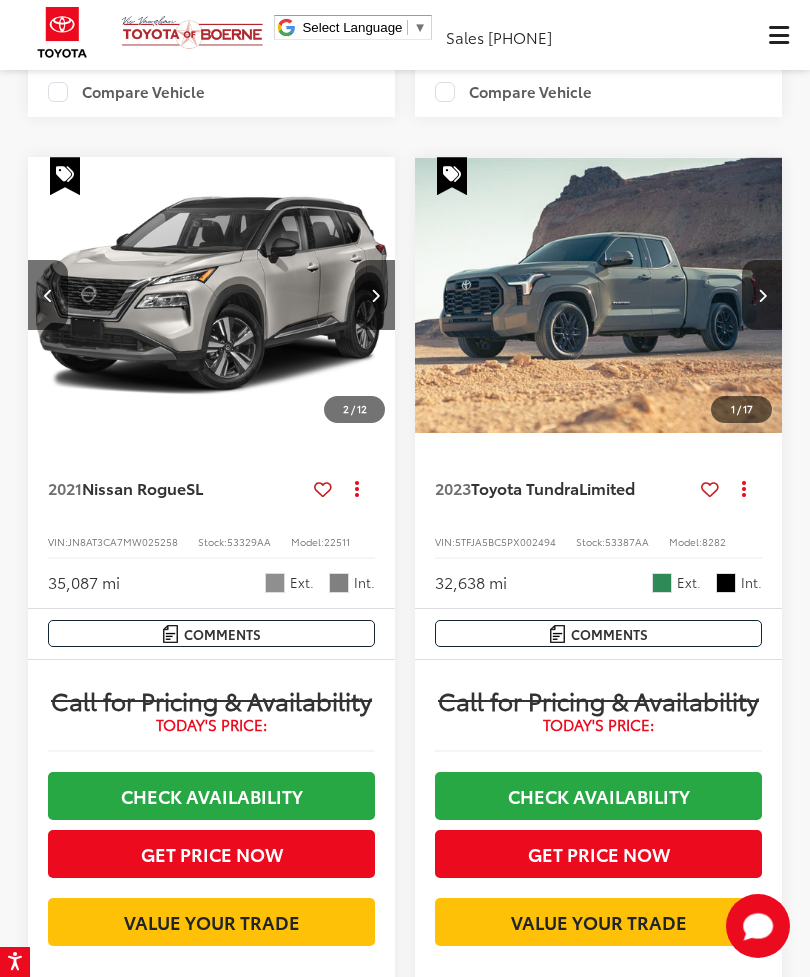 click at bounding box center [375, 295] 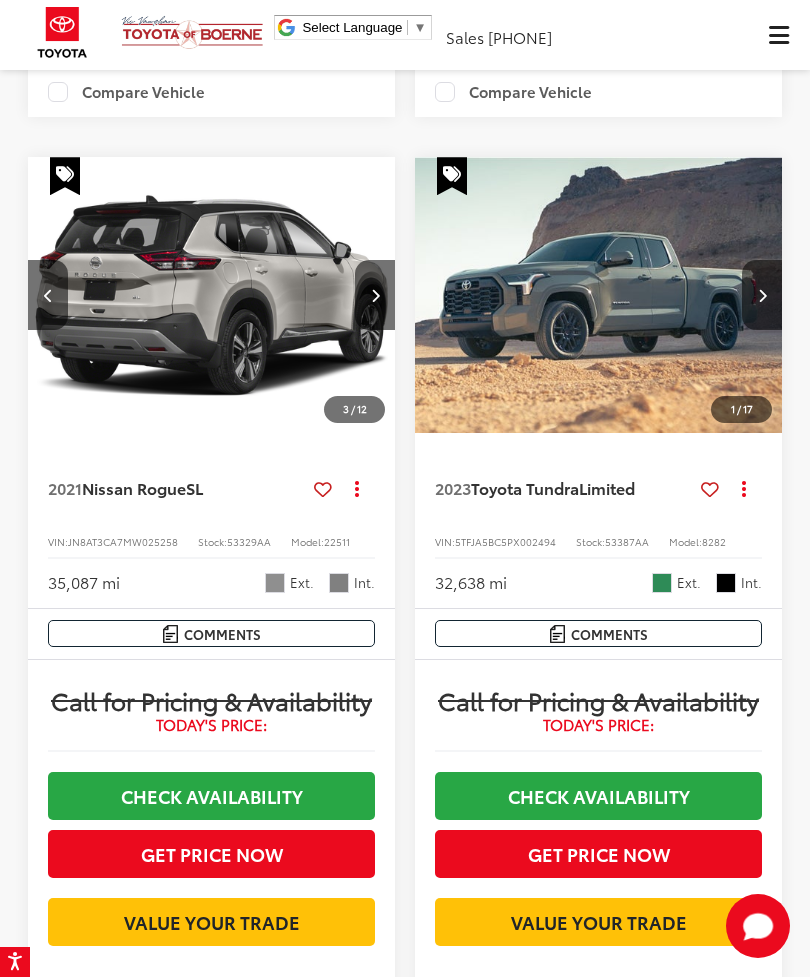 scroll, scrollTop: 0, scrollLeft: 740, axis: horizontal 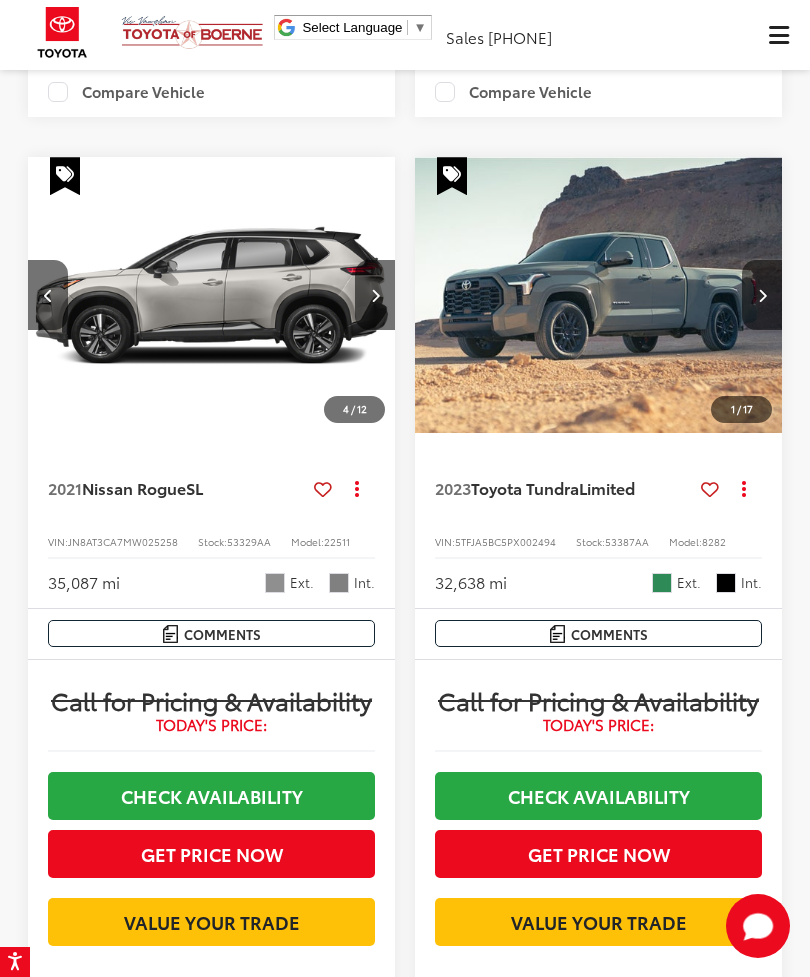 click at bounding box center [375, 295] 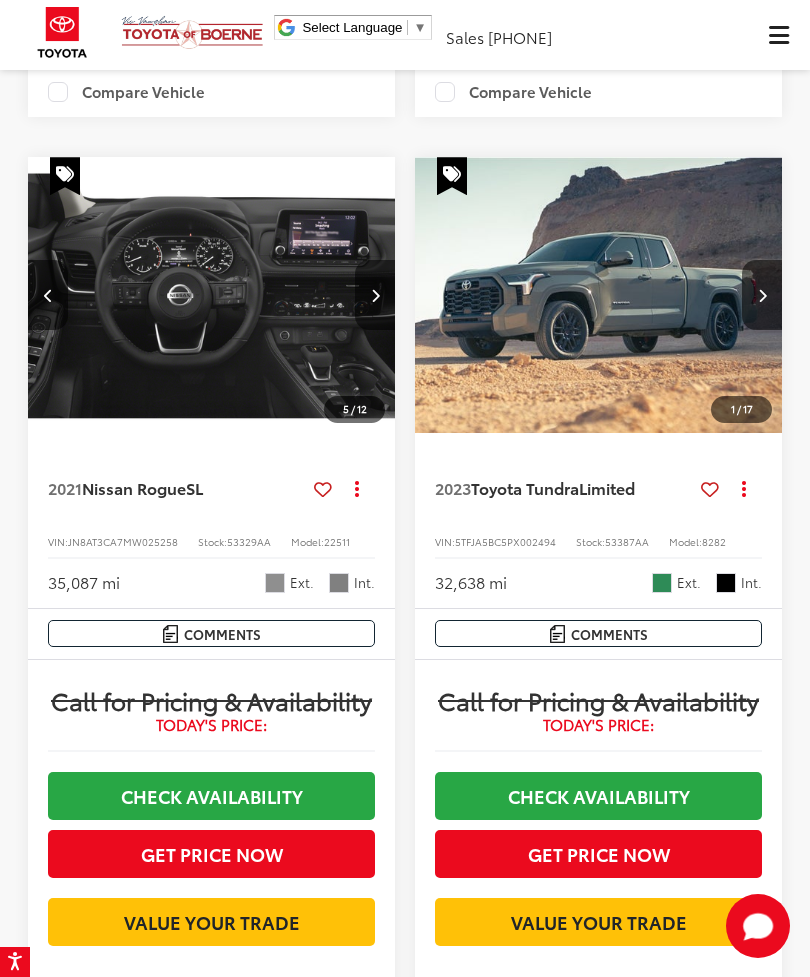 scroll, scrollTop: 0, scrollLeft: 1480, axis: horizontal 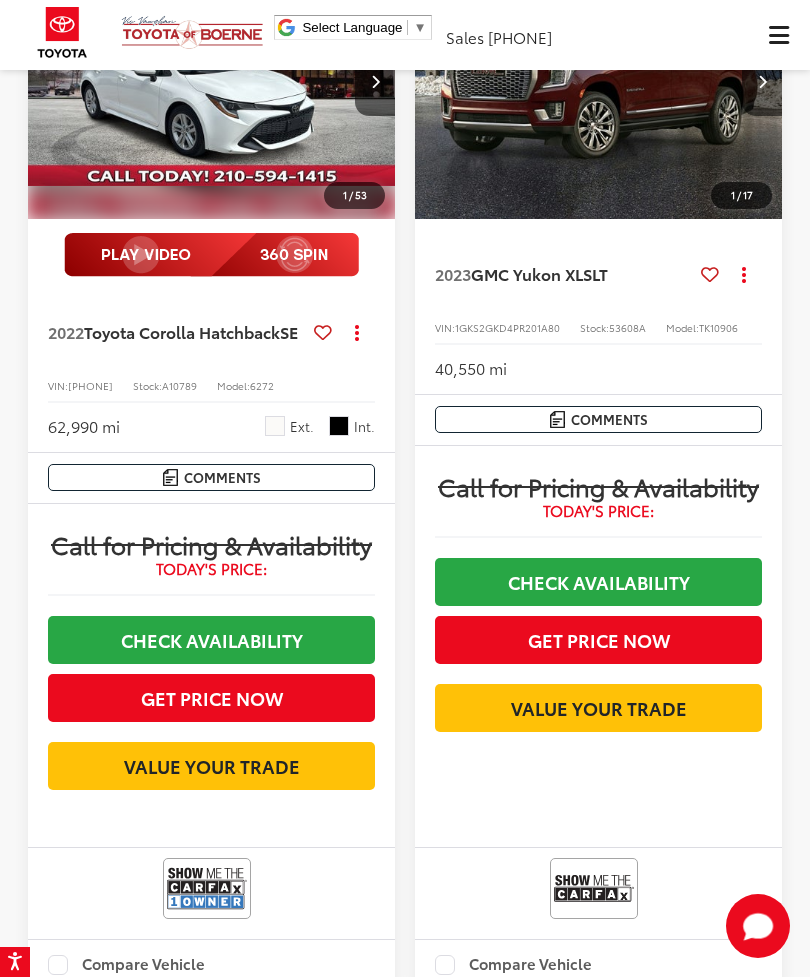 click at bounding box center (375, 81) 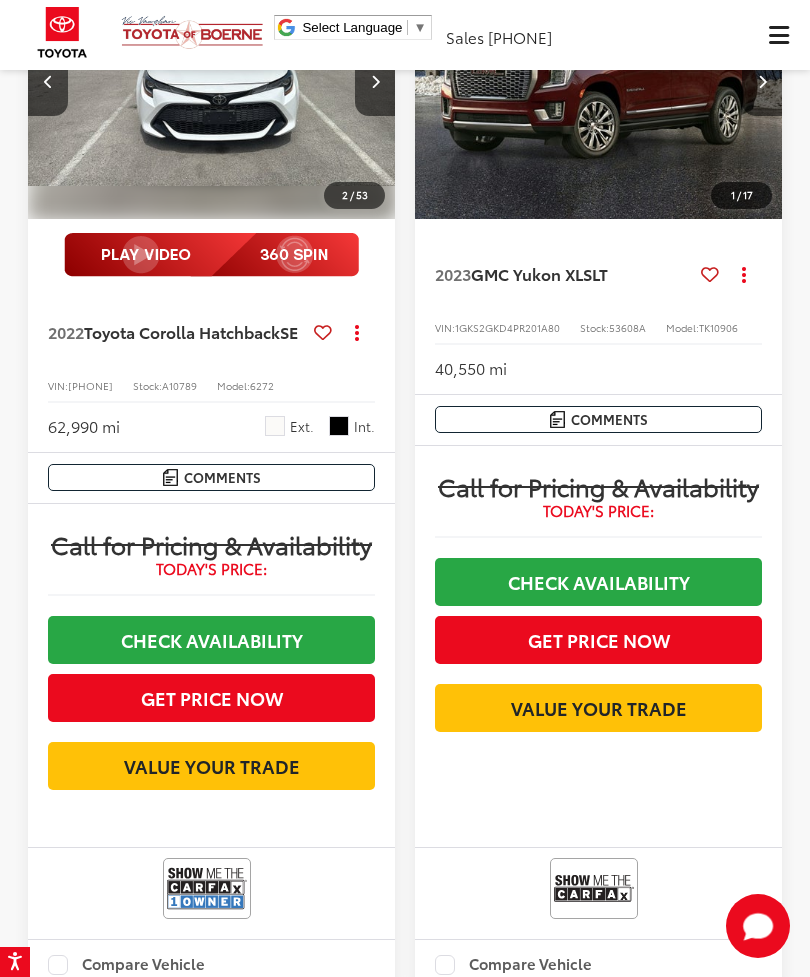 click at bounding box center (375, 81) 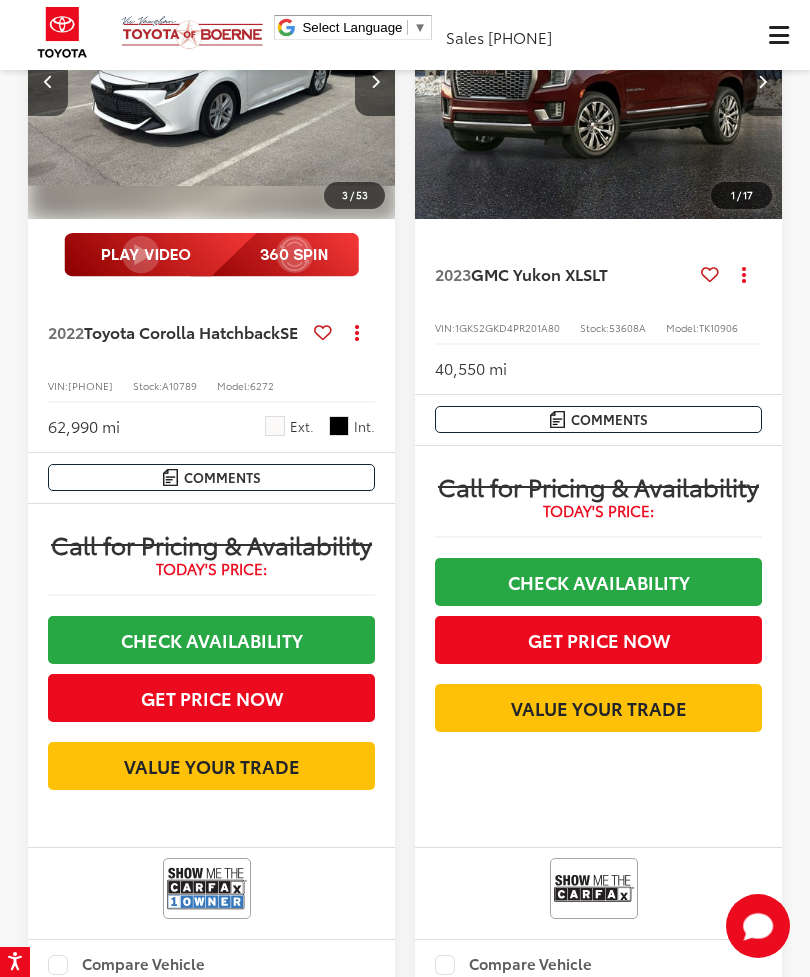 scroll, scrollTop: 0, scrollLeft: 740, axis: horizontal 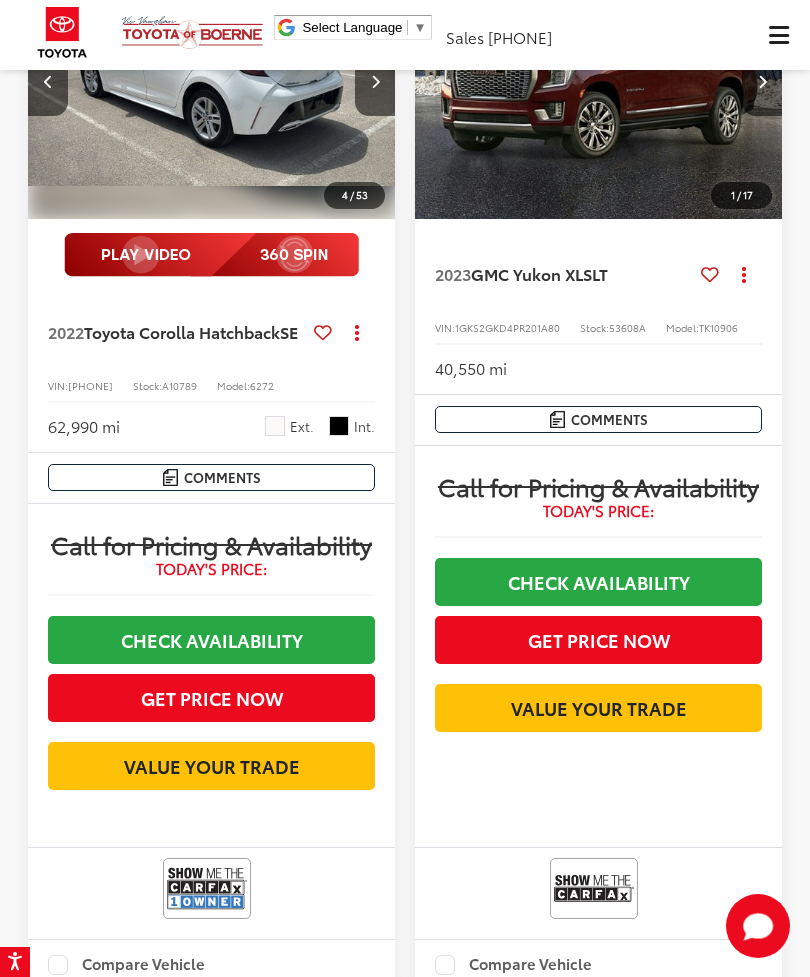 click at bounding box center (375, 81) 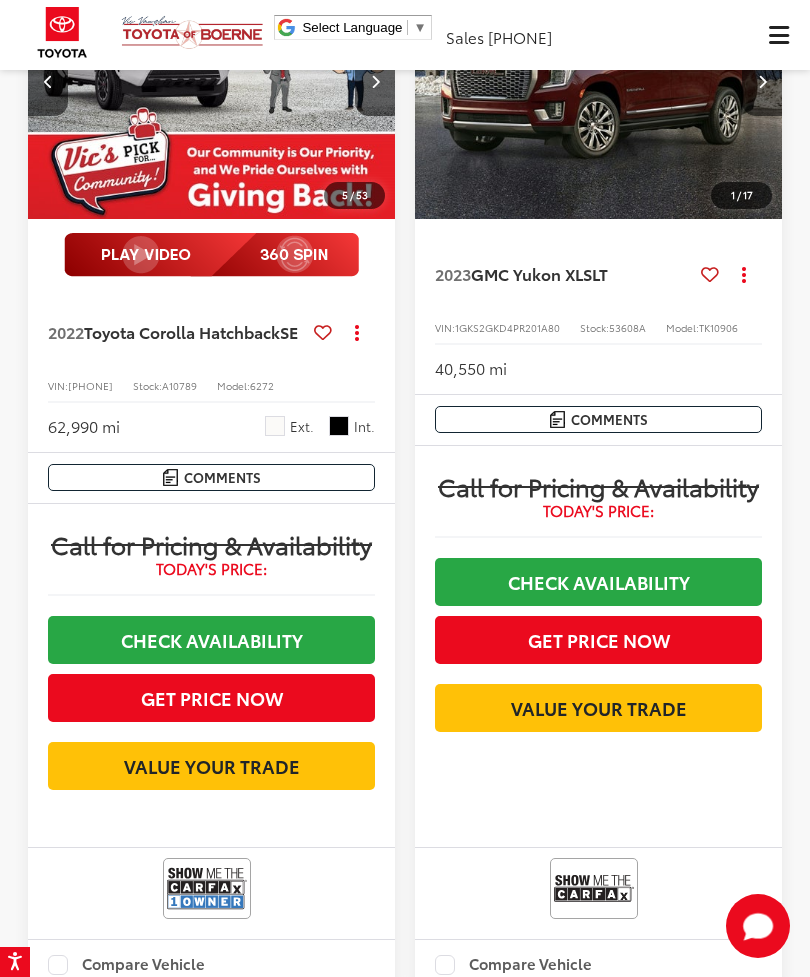 click at bounding box center (375, 81) 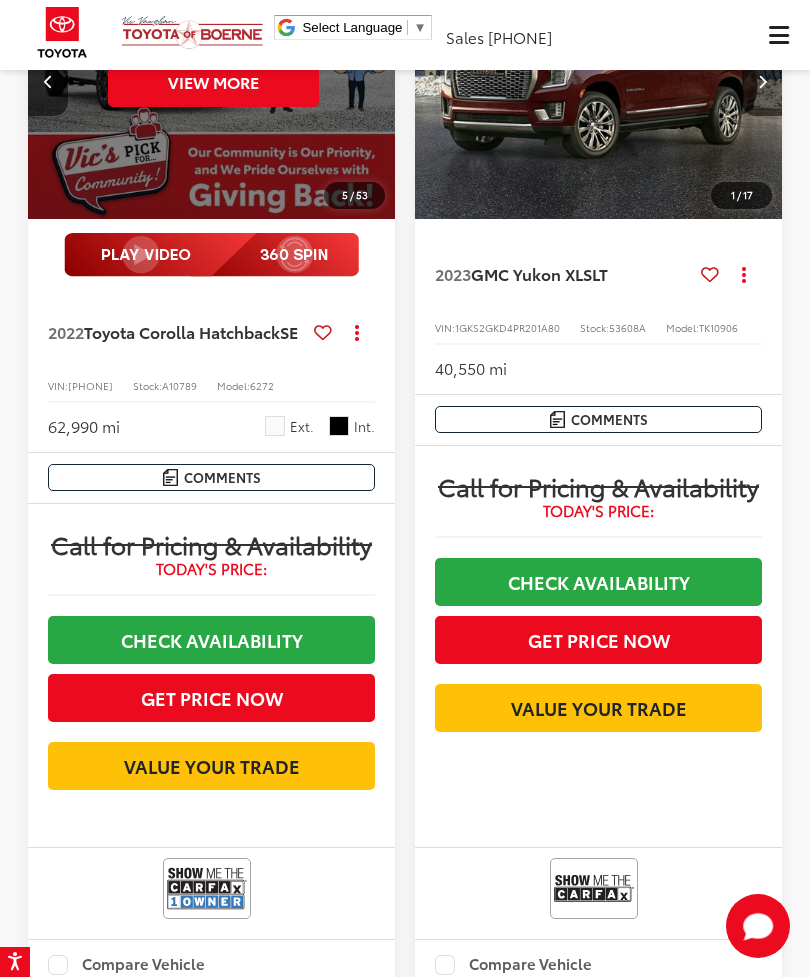 scroll, scrollTop: 0, scrollLeft: 1850, axis: horizontal 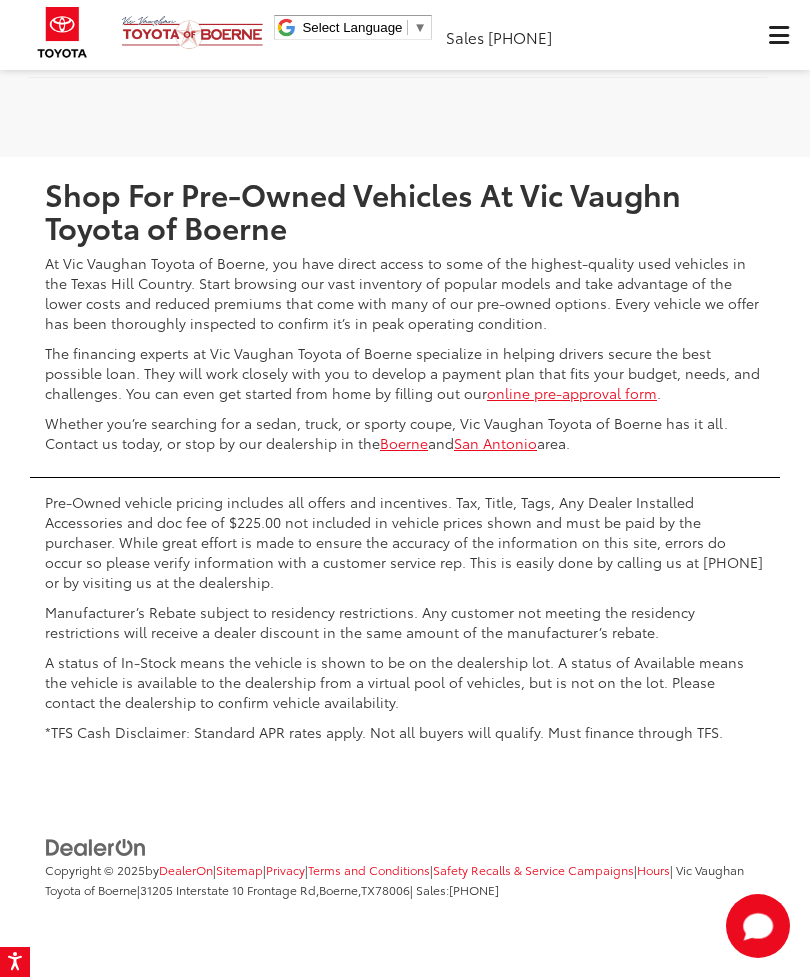 click at bounding box center (641, 29) 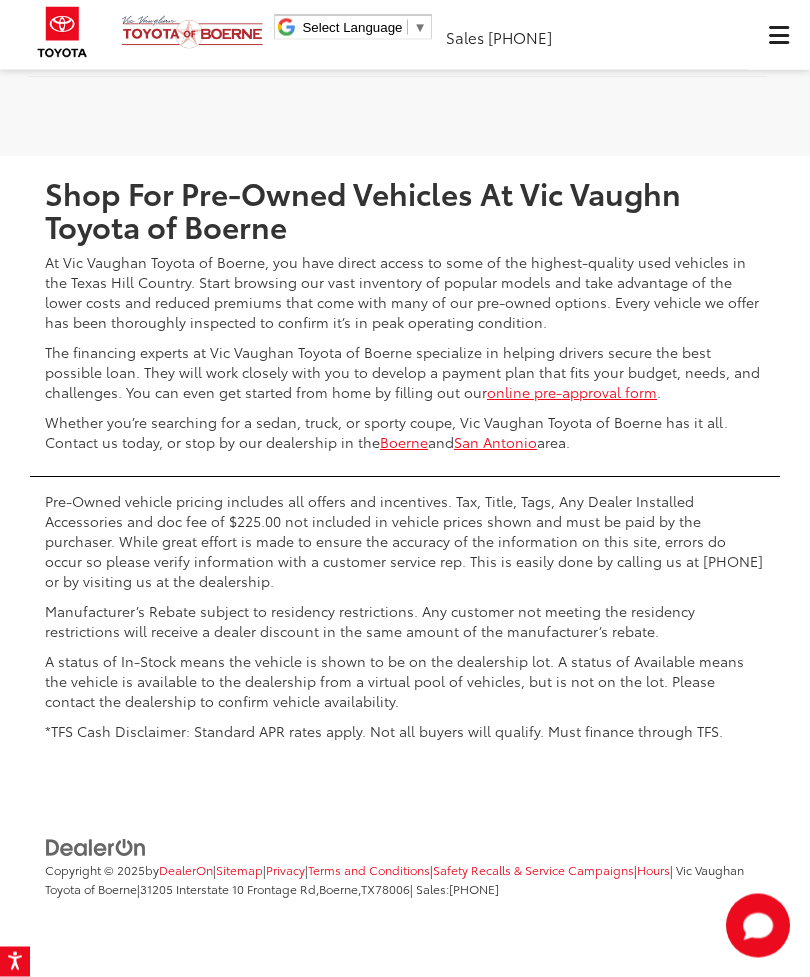 scroll, scrollTop: 6082, scrollLeft: 0, axis: vertical 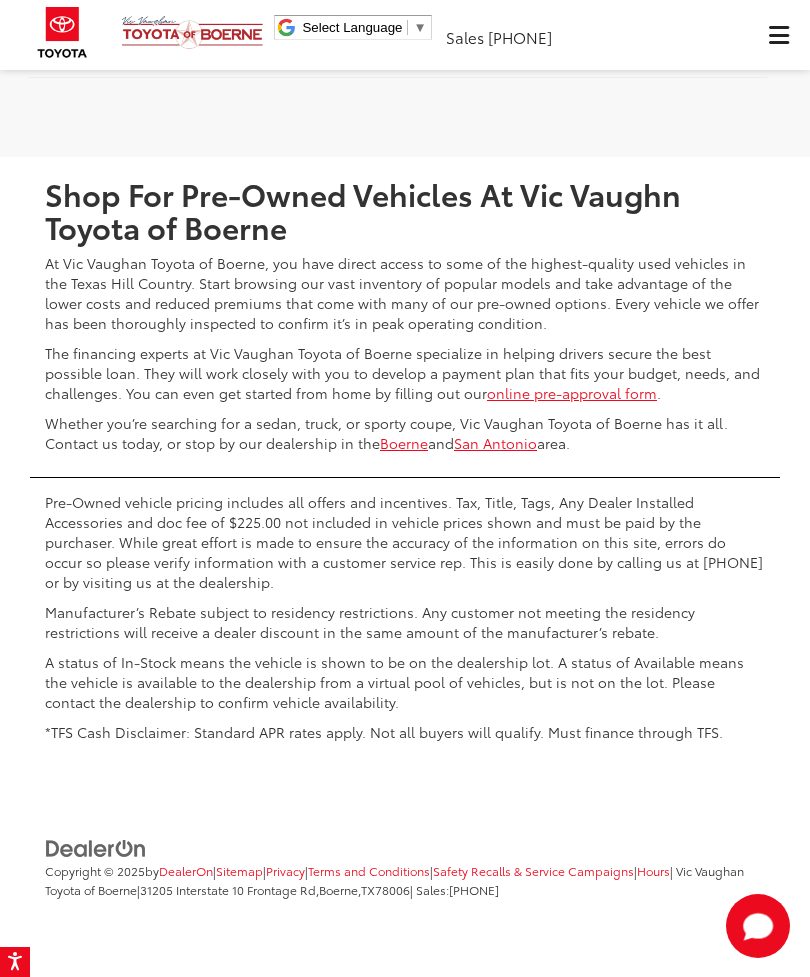 click at bounding box center [641, 29] 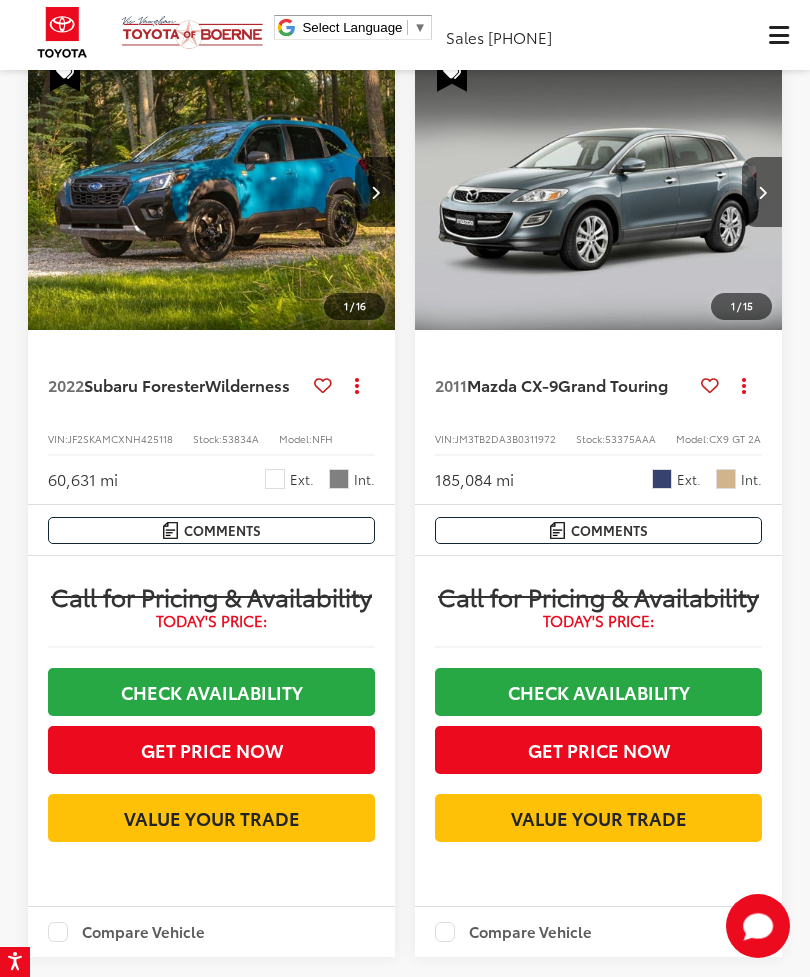 scroll, scrollTop: 1988, scrollLeft: 0, axis: vertical 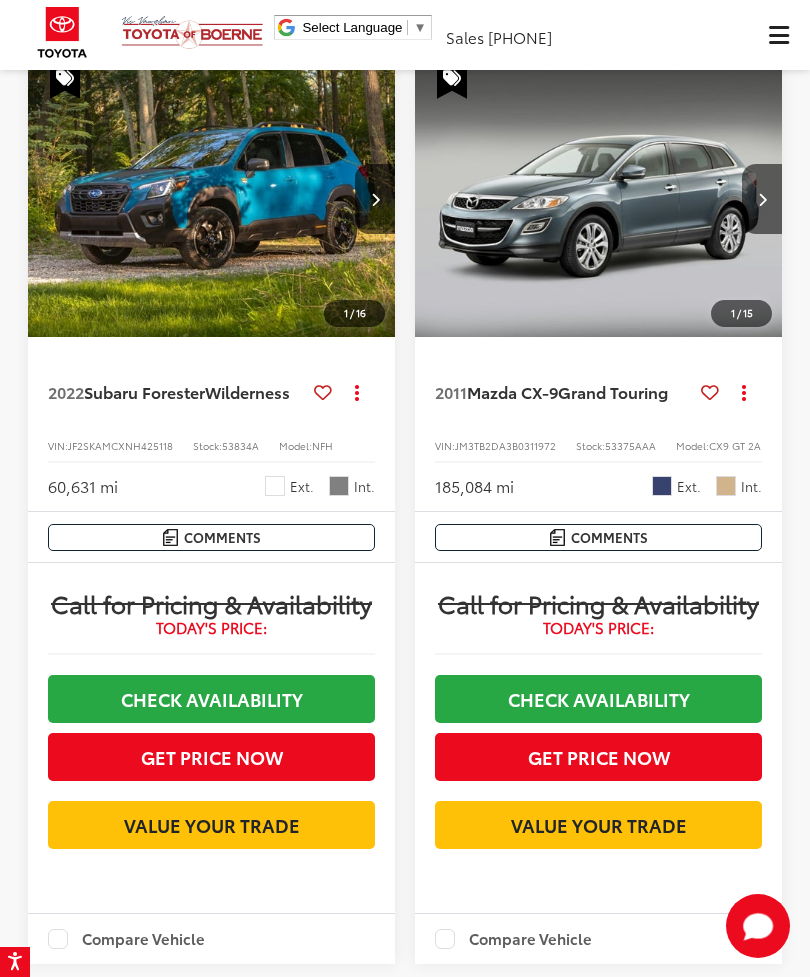 click at bounding box center (375, 199) 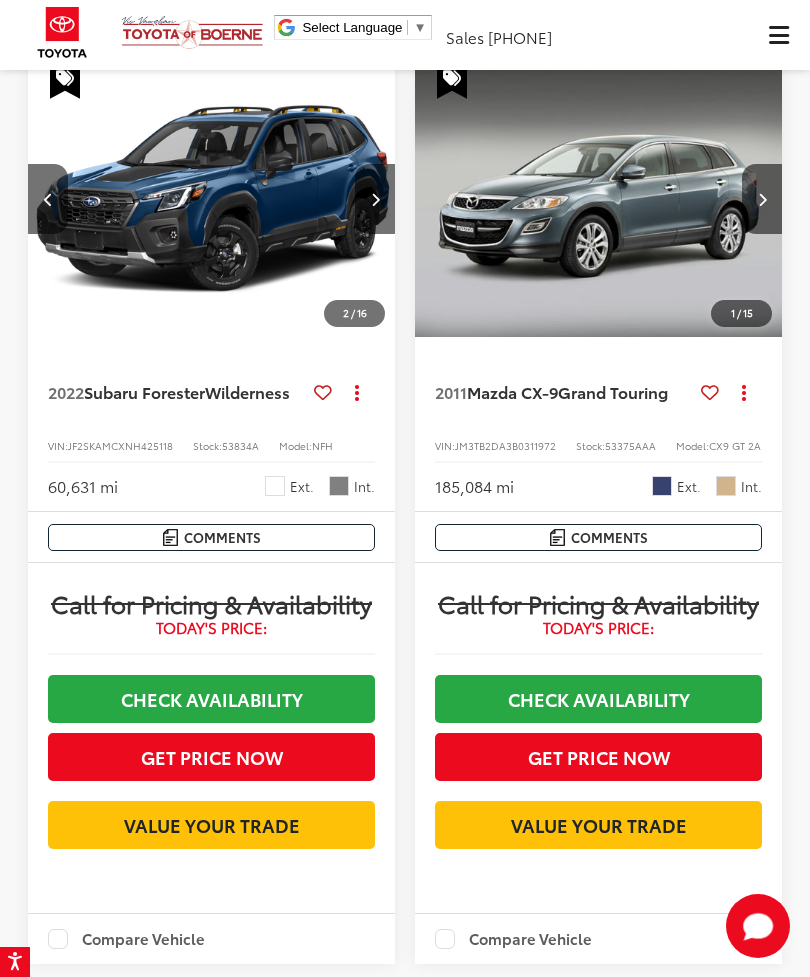scroll, scrollTop: 0, scrollLeft: 370, axis: horizontal 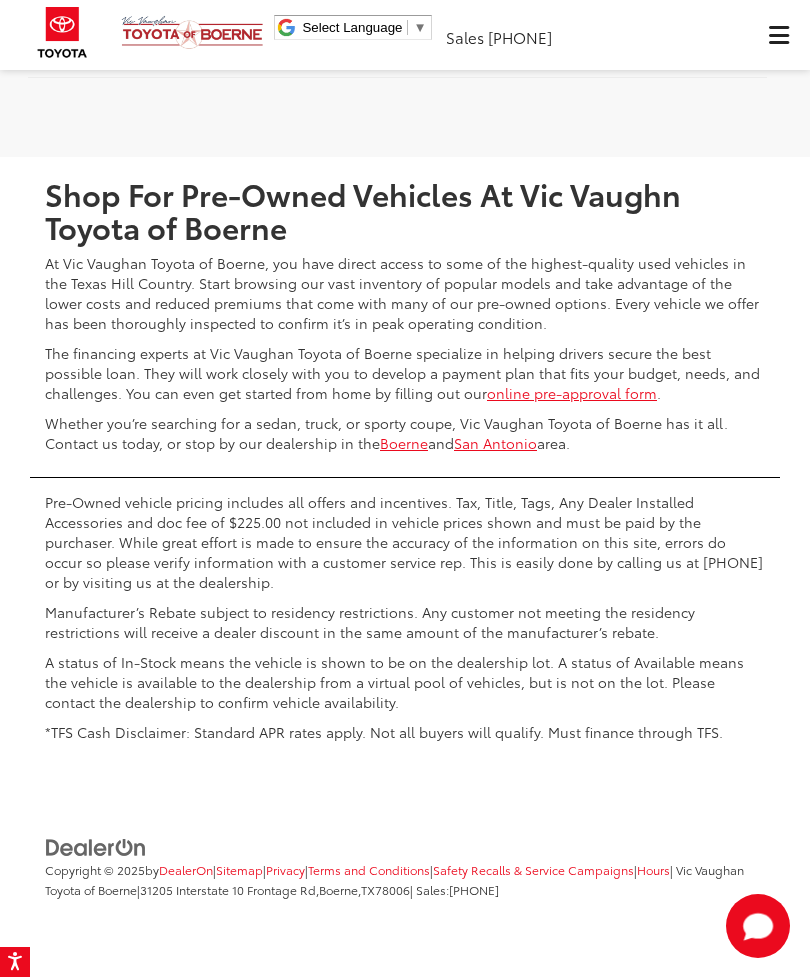 click at bounding box center [641, 29] 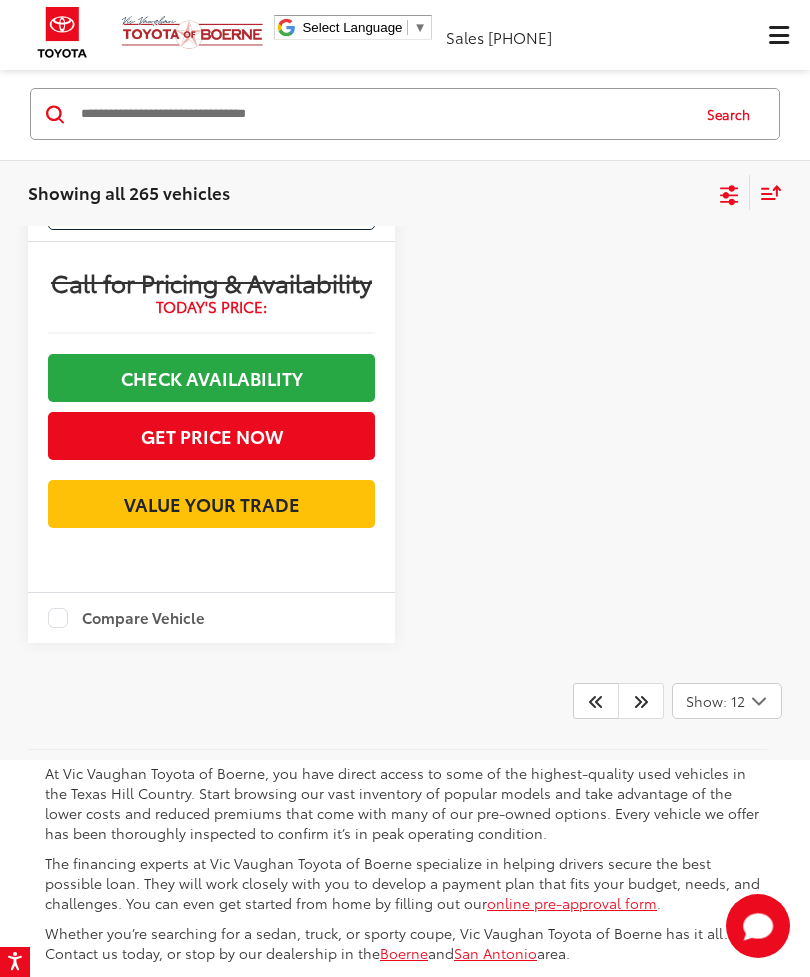 scroll, scrollTop: 0, scrollLeft: 0, axis: both 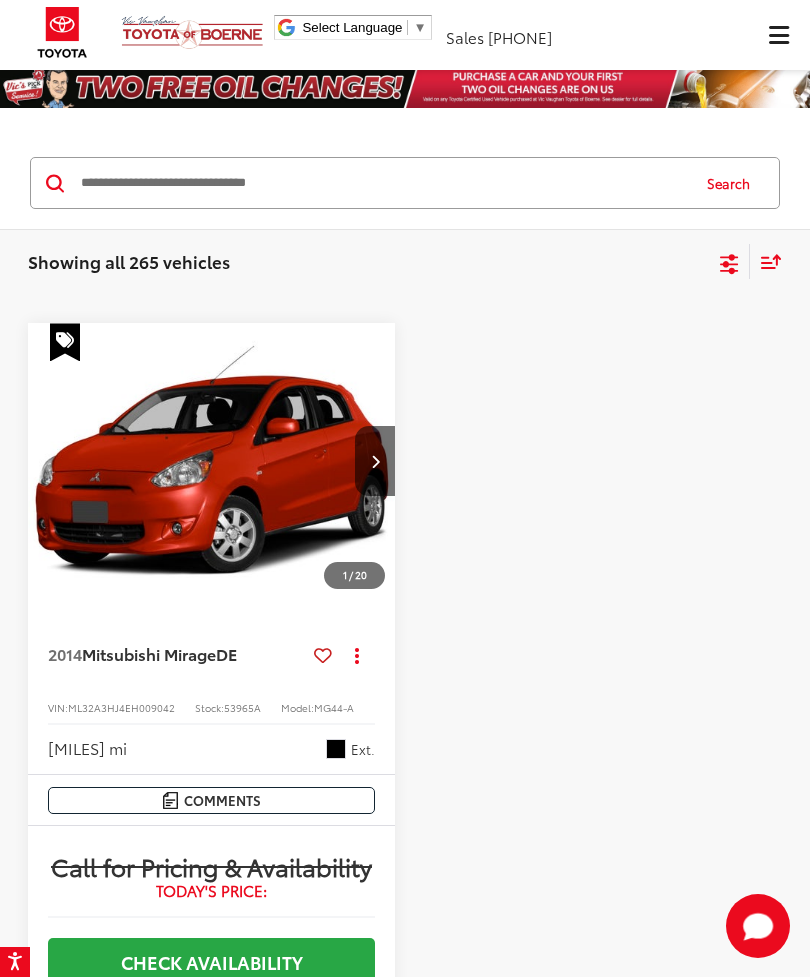 click at bounding box center [778, 35] 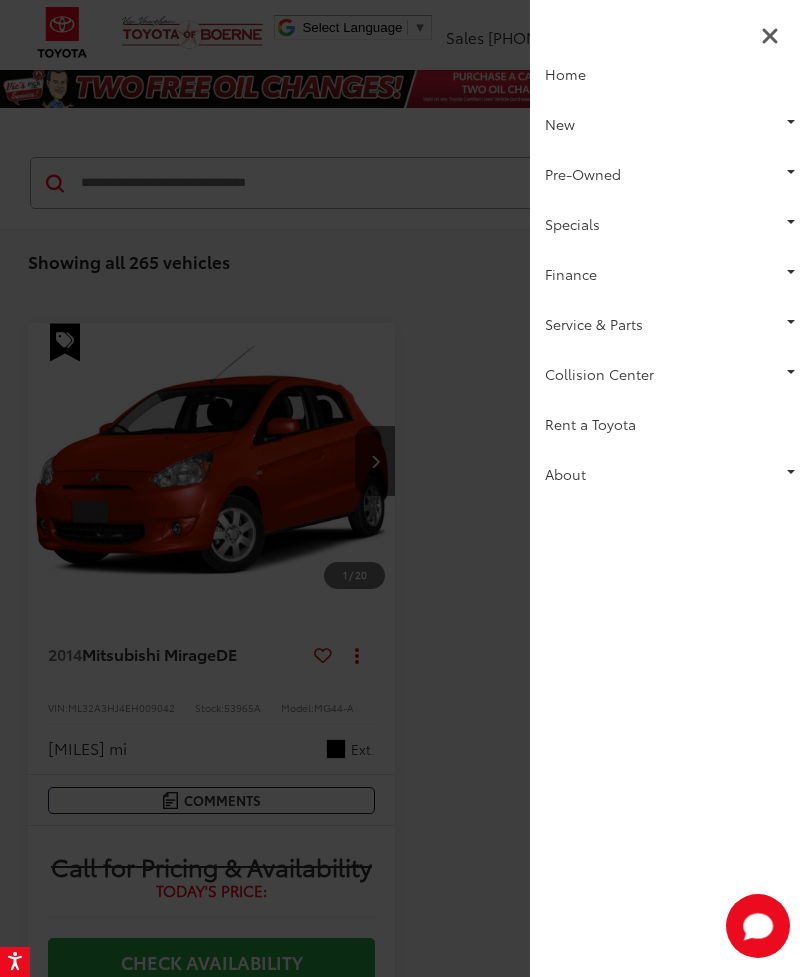 click on "Pre-Owned" at bounding box center (670, 174) 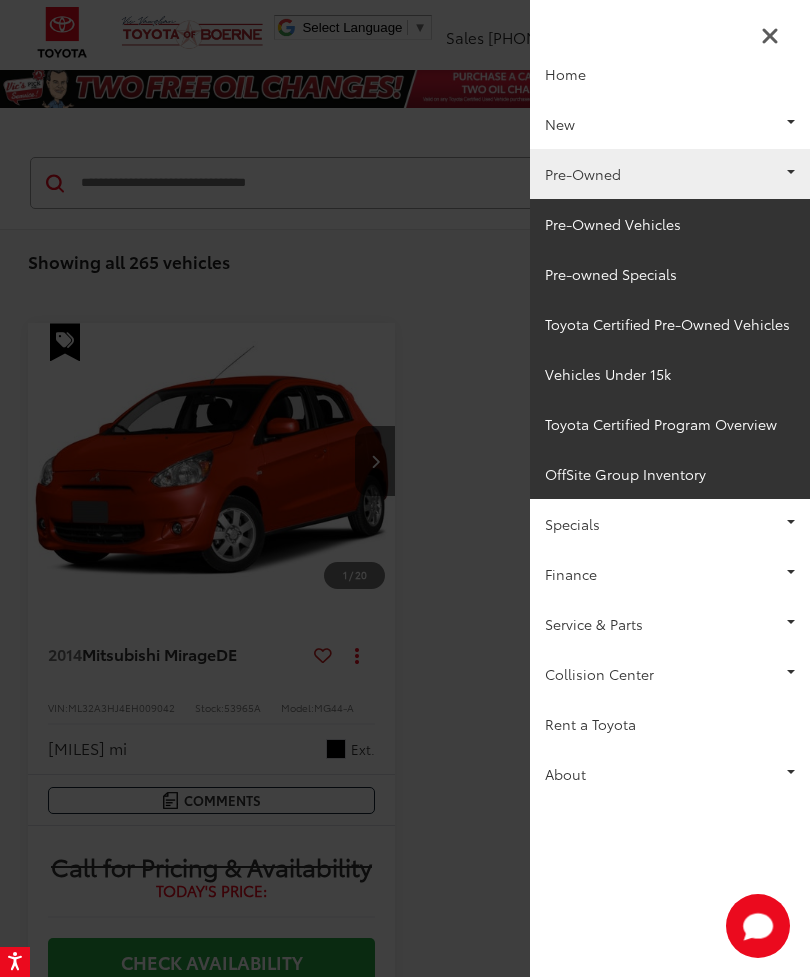 click on "Pre-Owned Vehicles" at bounding box center [670, 224] 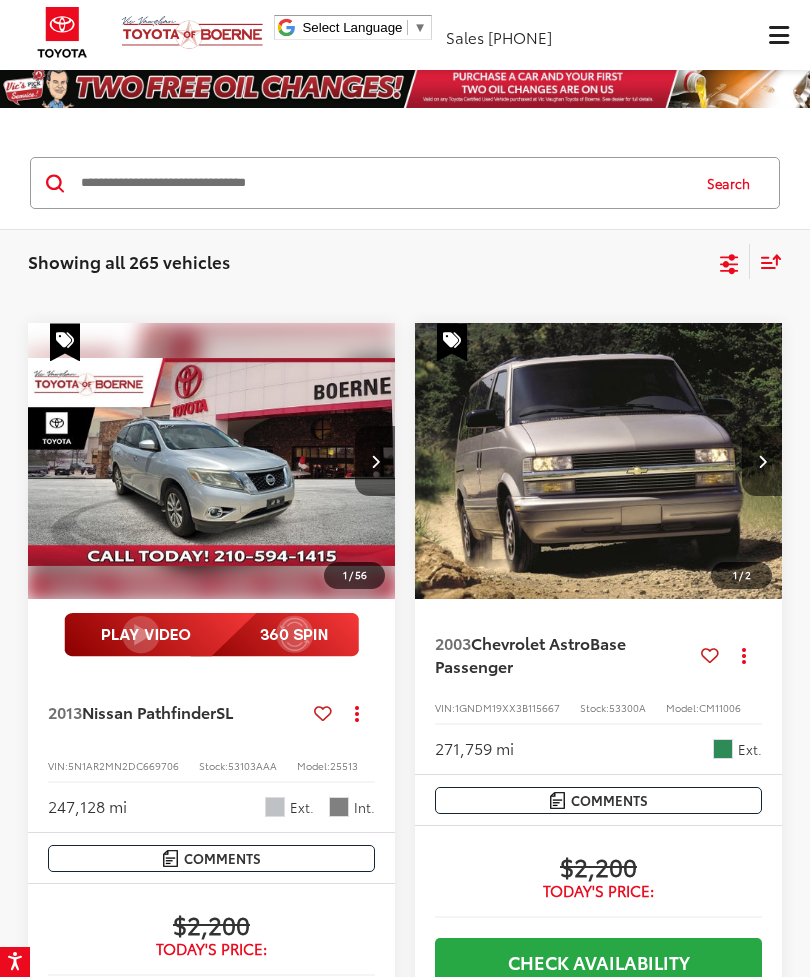 scroll, scrollTop: 0, scrollLeft: 0, axis: both 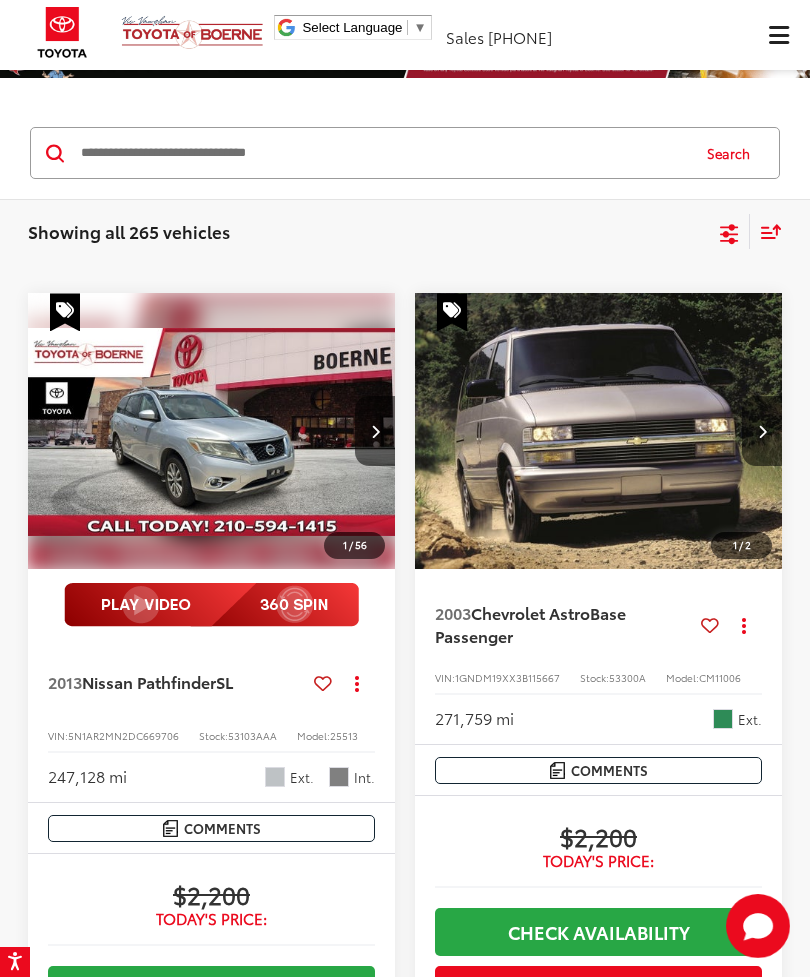 click 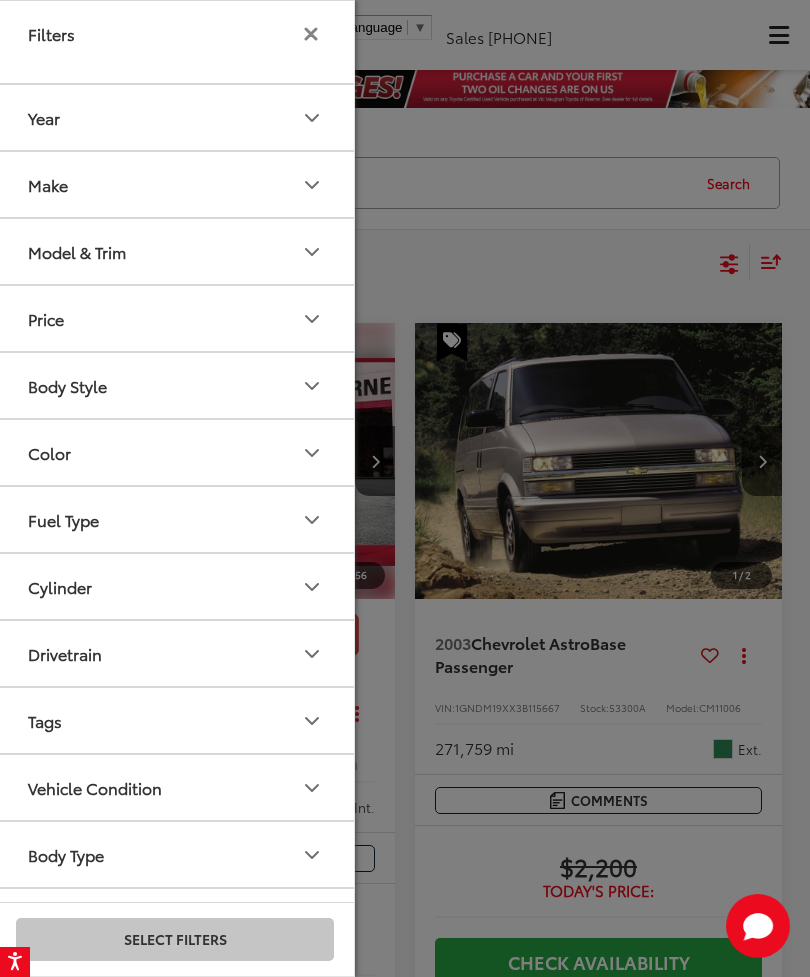 click at bounding box center [405, 488] 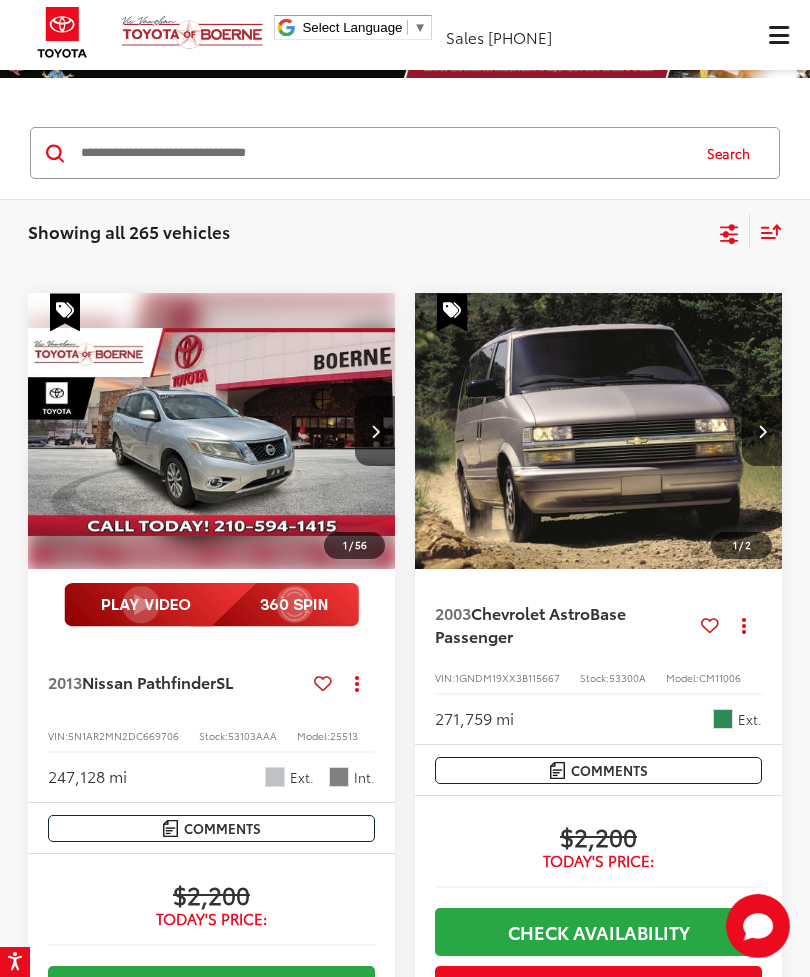 click 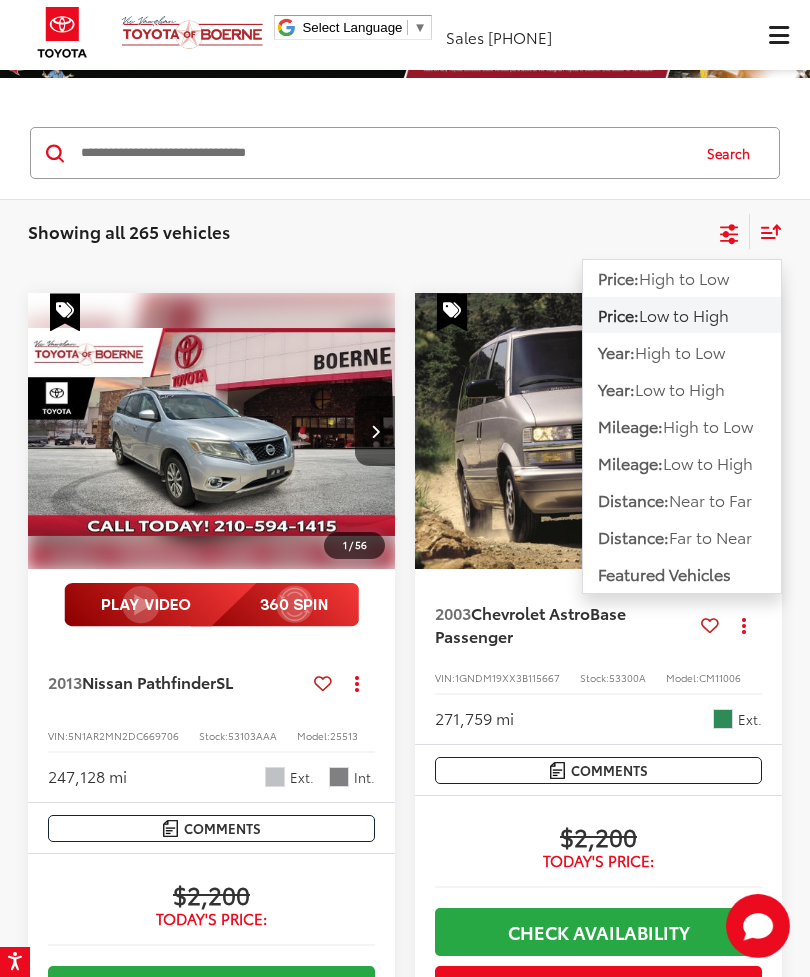 click on "Price:" at bounding box center (618, 314) 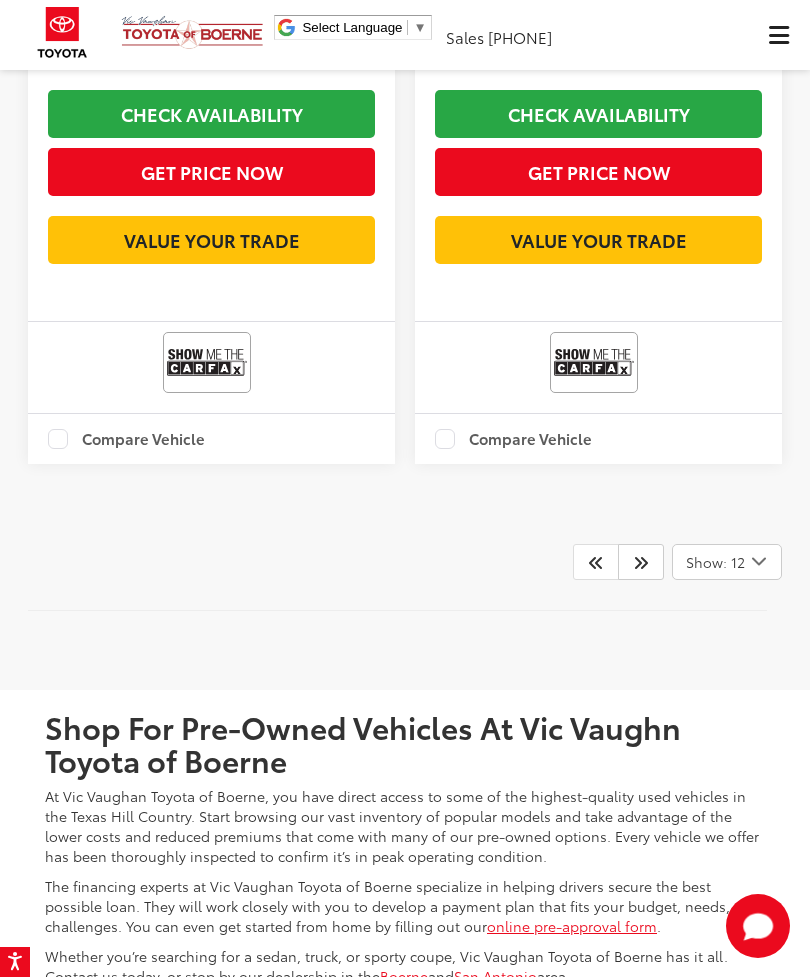 scroll, scrollTop: 6126, scrollLeft: 0, axis: vertical 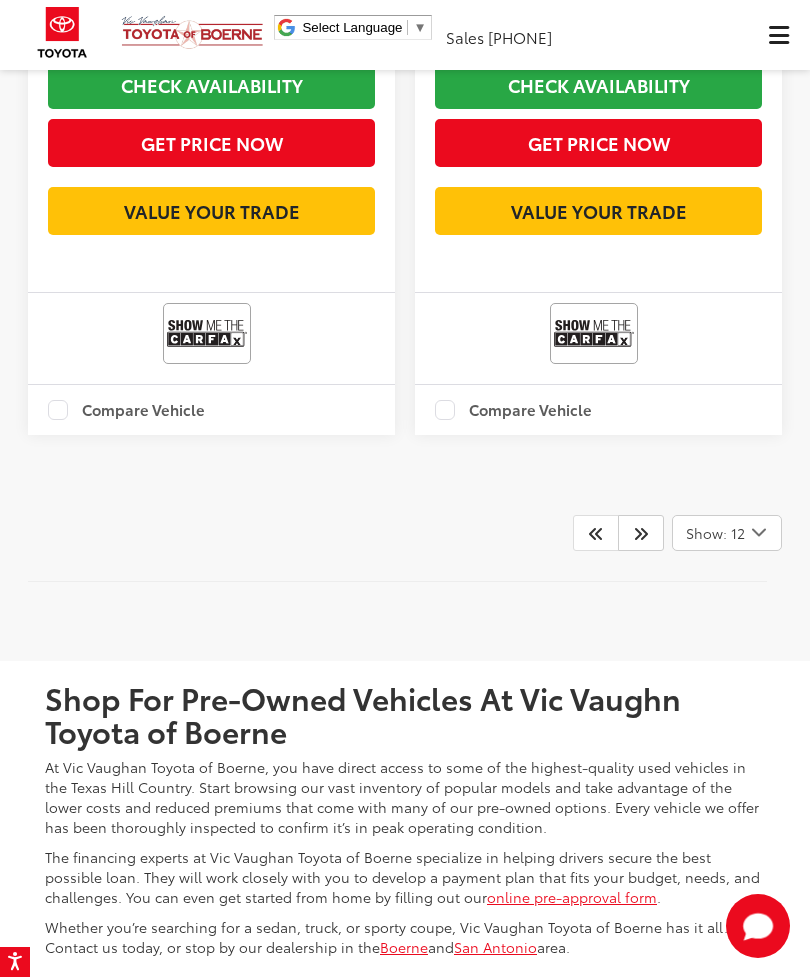 click at bounding box center [641, 533] 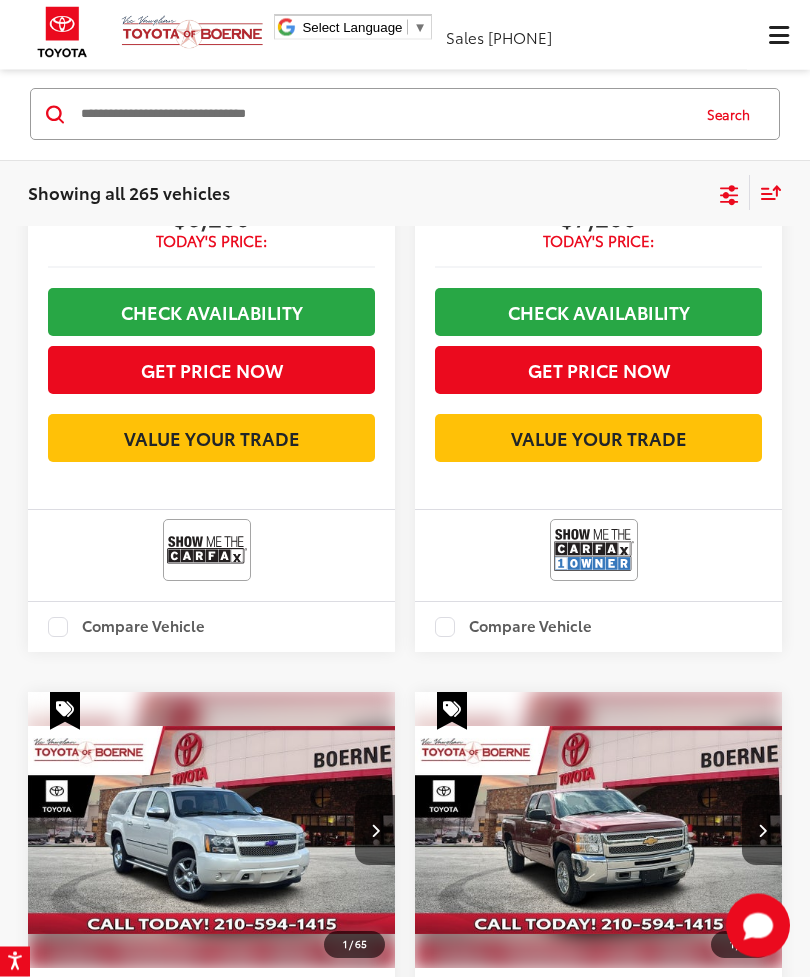 scroll, scrollTop: 2882, scrollLeft: 0, axis: vertical 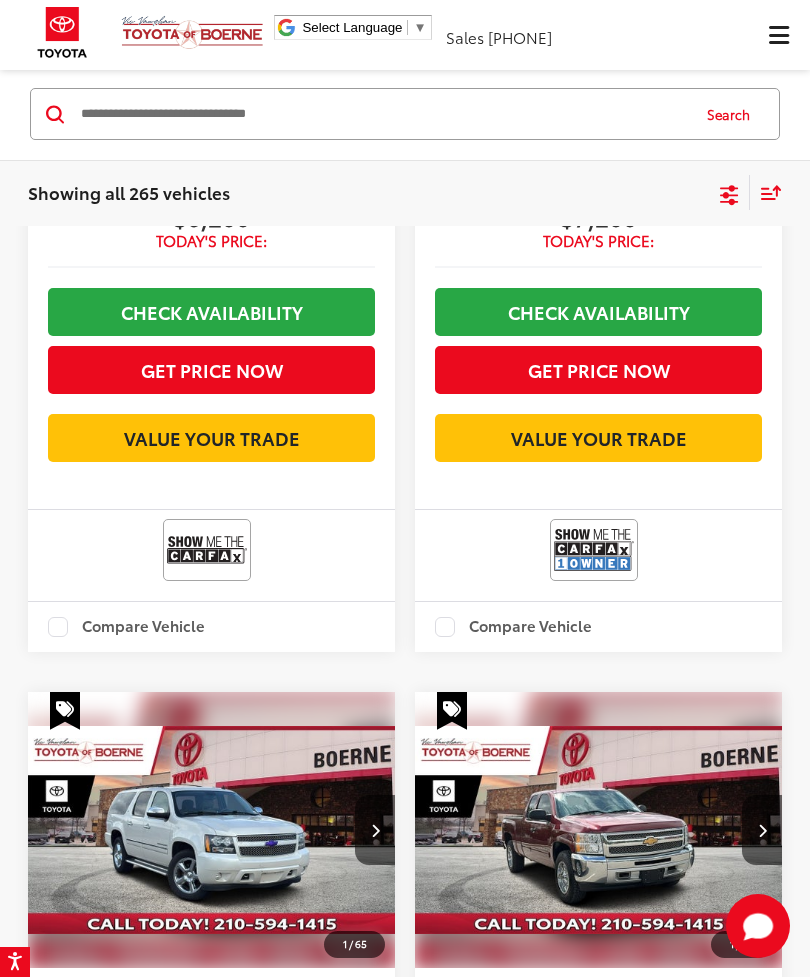 click 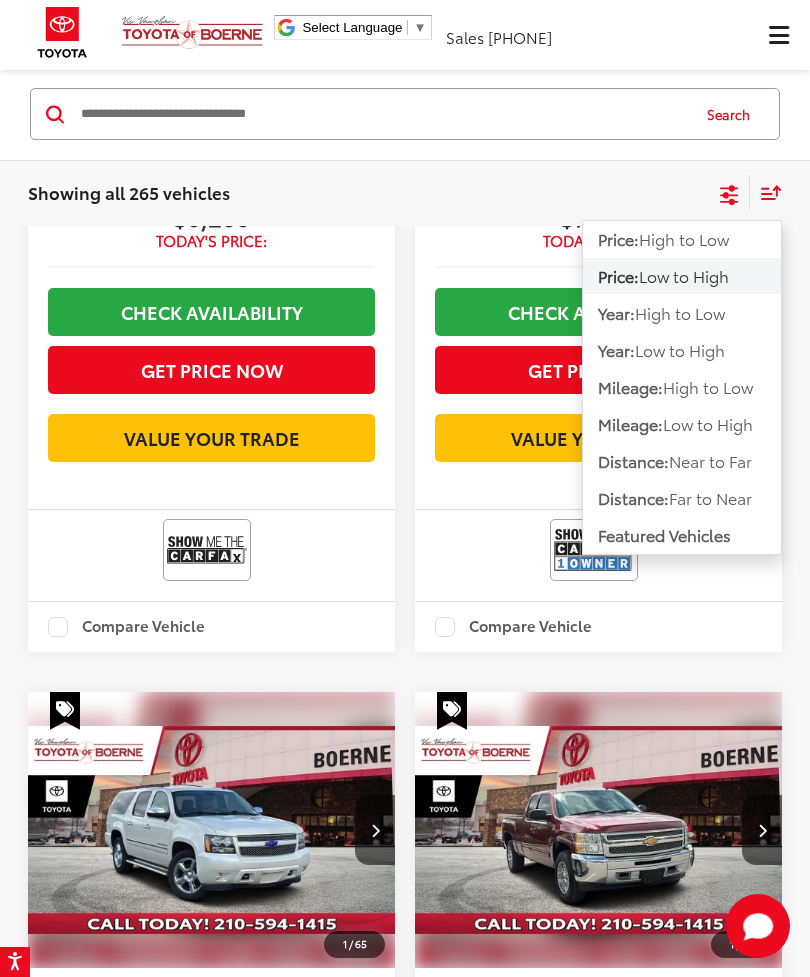 click on "Mileage:" at bounding box center (630, 424) 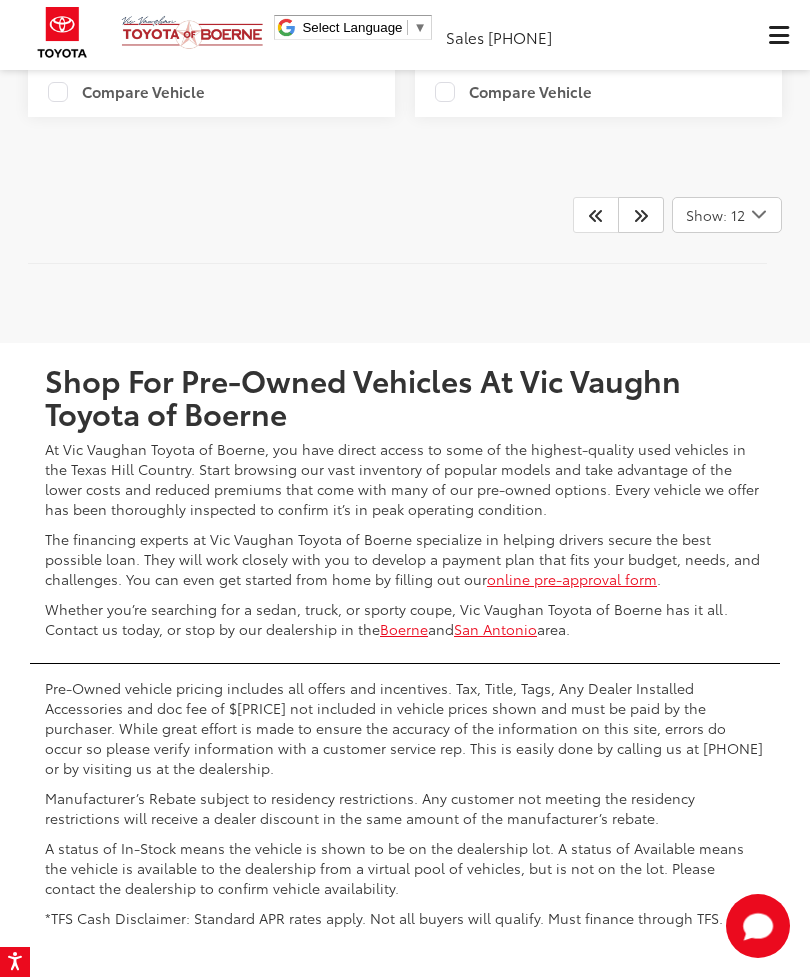 scroll, scrollTop: 6398, scrollLeft: 0, axis: vertical 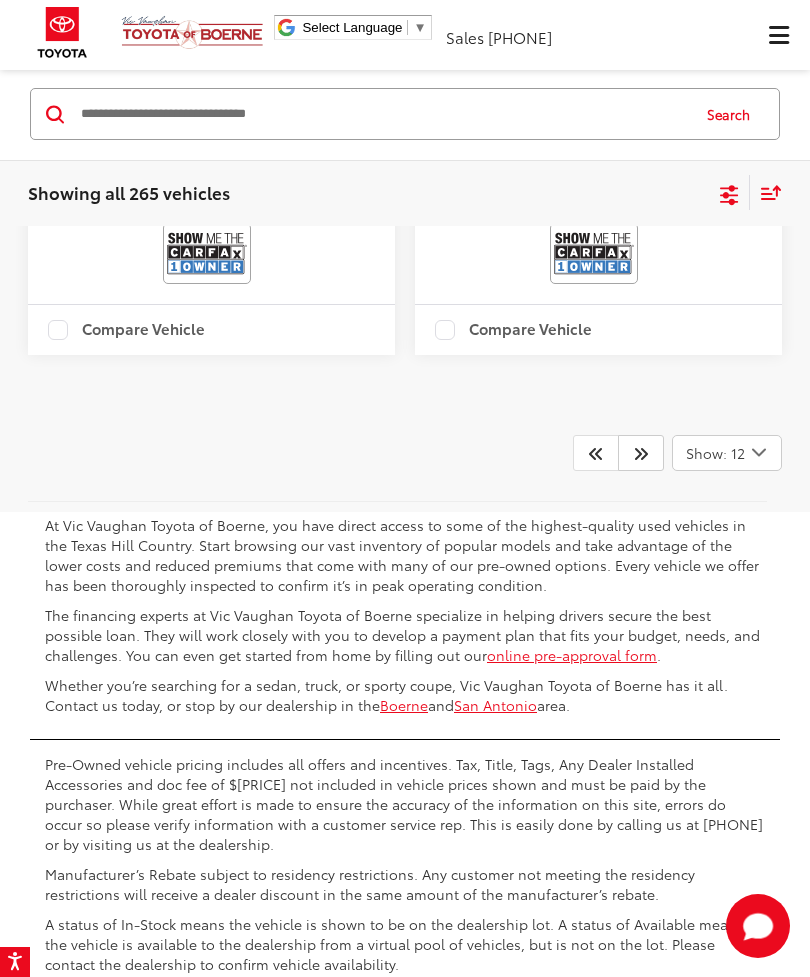 click at bounding box center [641, 453] 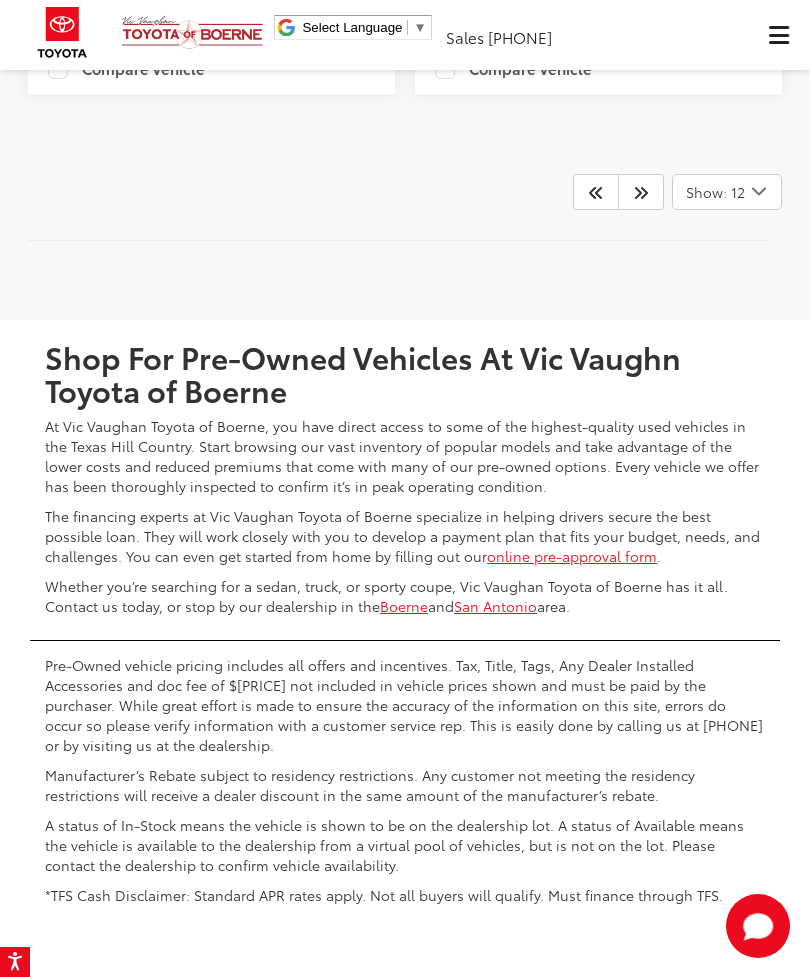scroll, scrollTop: 6544, scrollLeft: 0, axis: vertical 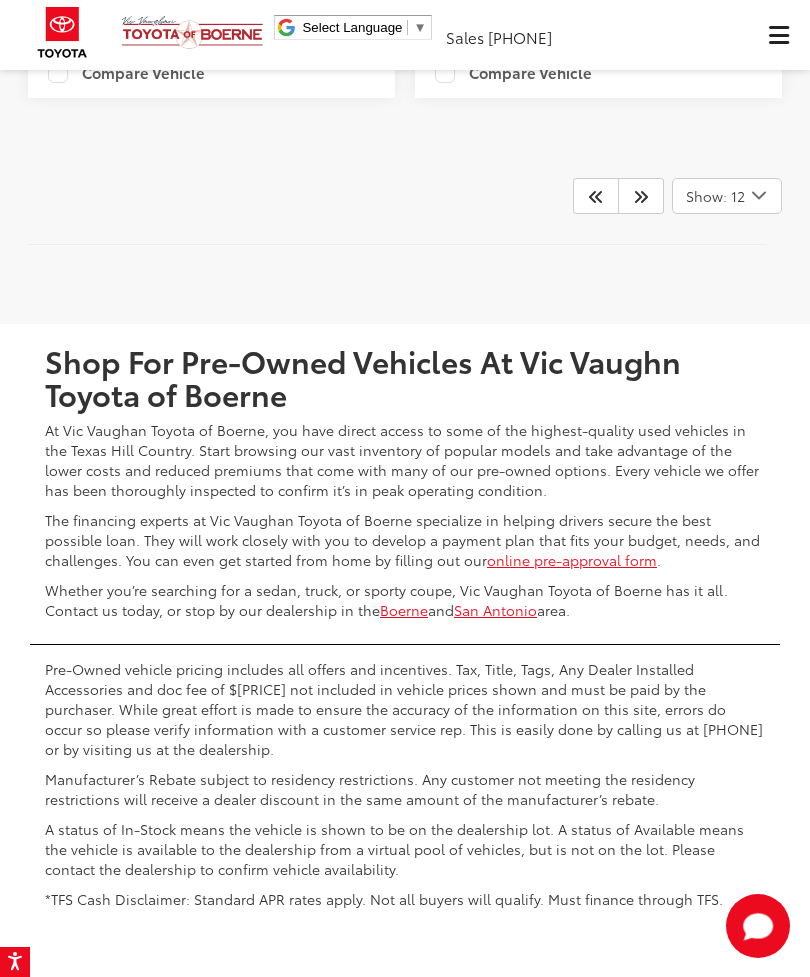 click at bounding box center [641, 196] 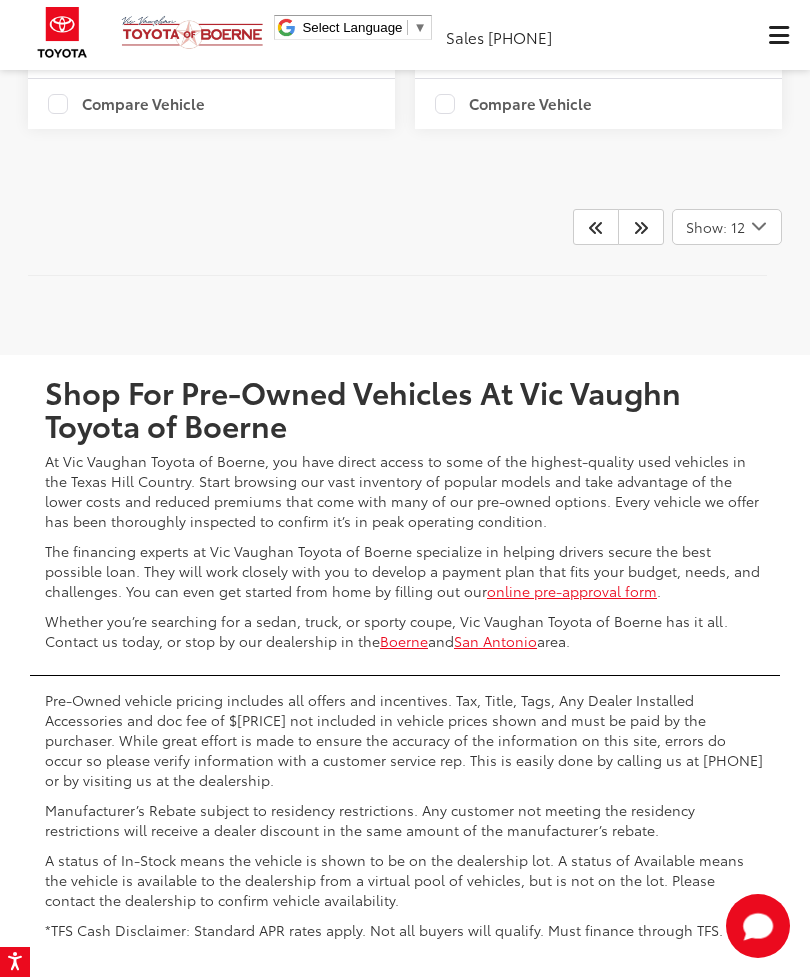 scroll, scrollTop: 6515, scrollLeft: 0, axis: vertical 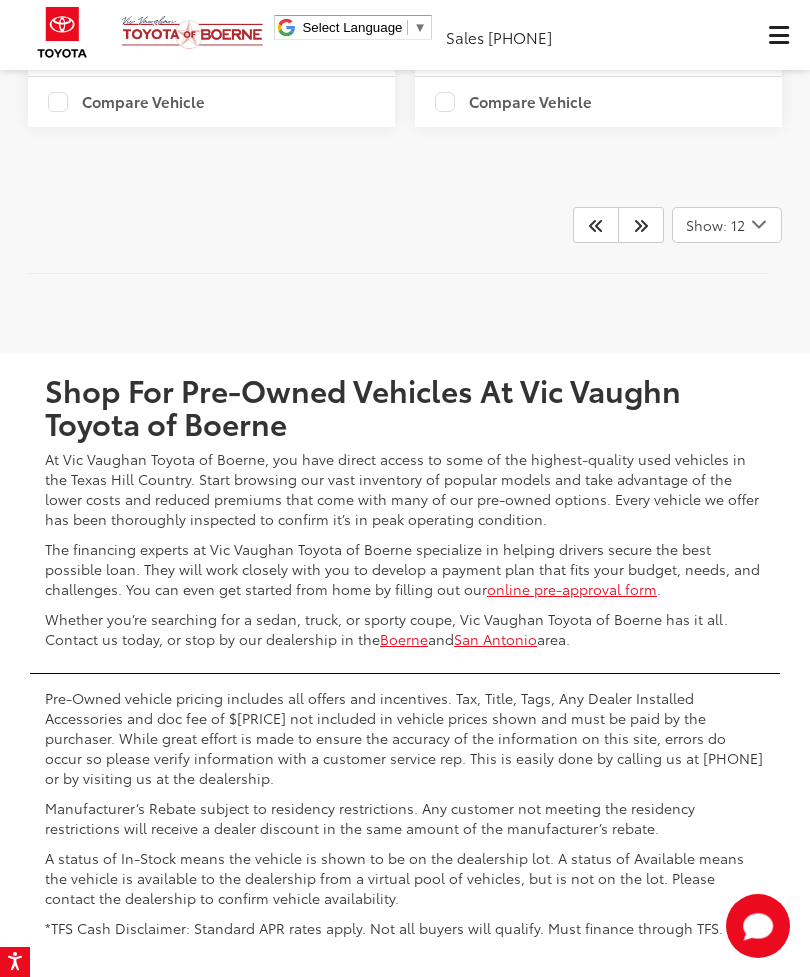 click at bounding box center [641, 225] 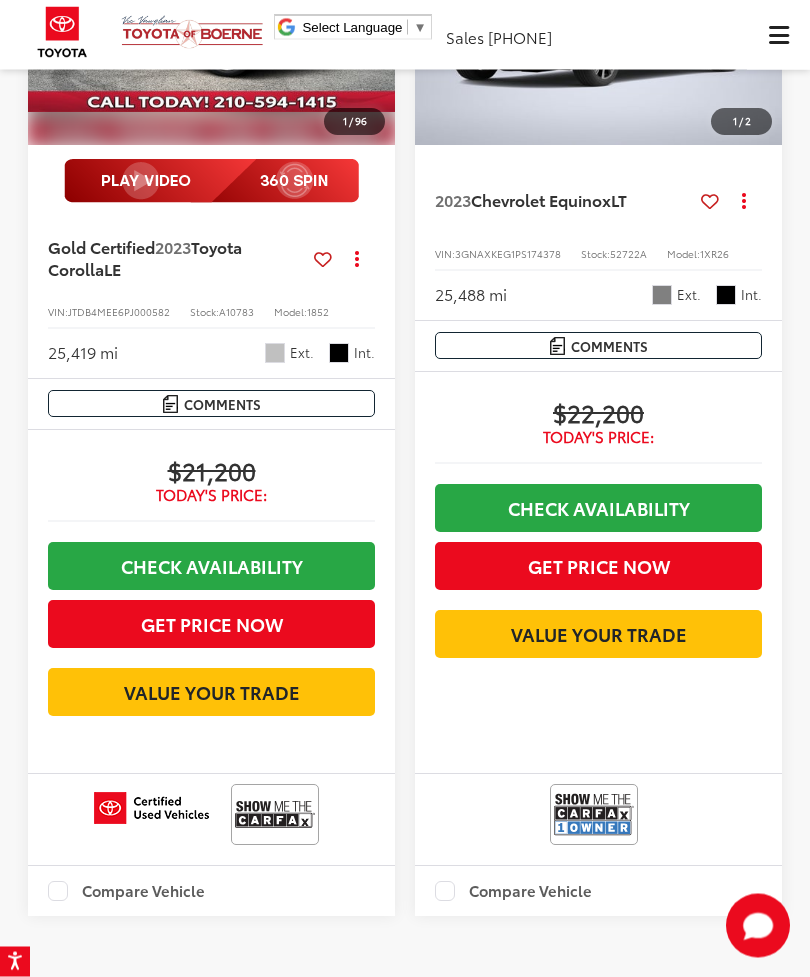 scroll, scrollTop: 5731, scrollLeft: 0, axis: vertical 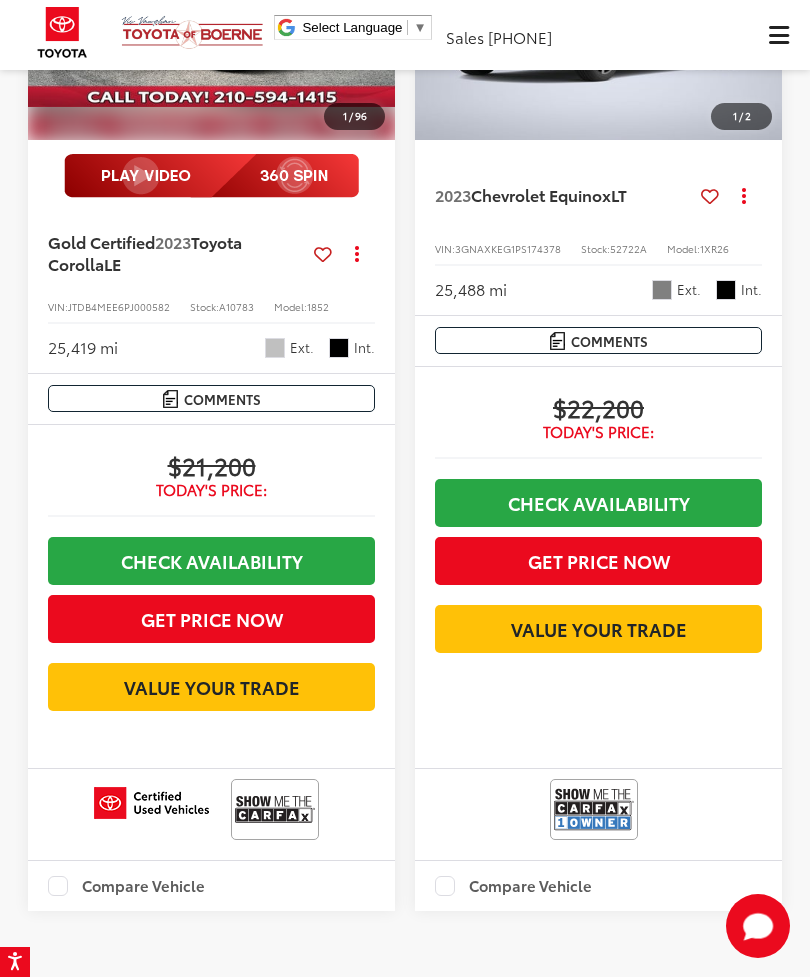 click at bounding box center (375, 2) 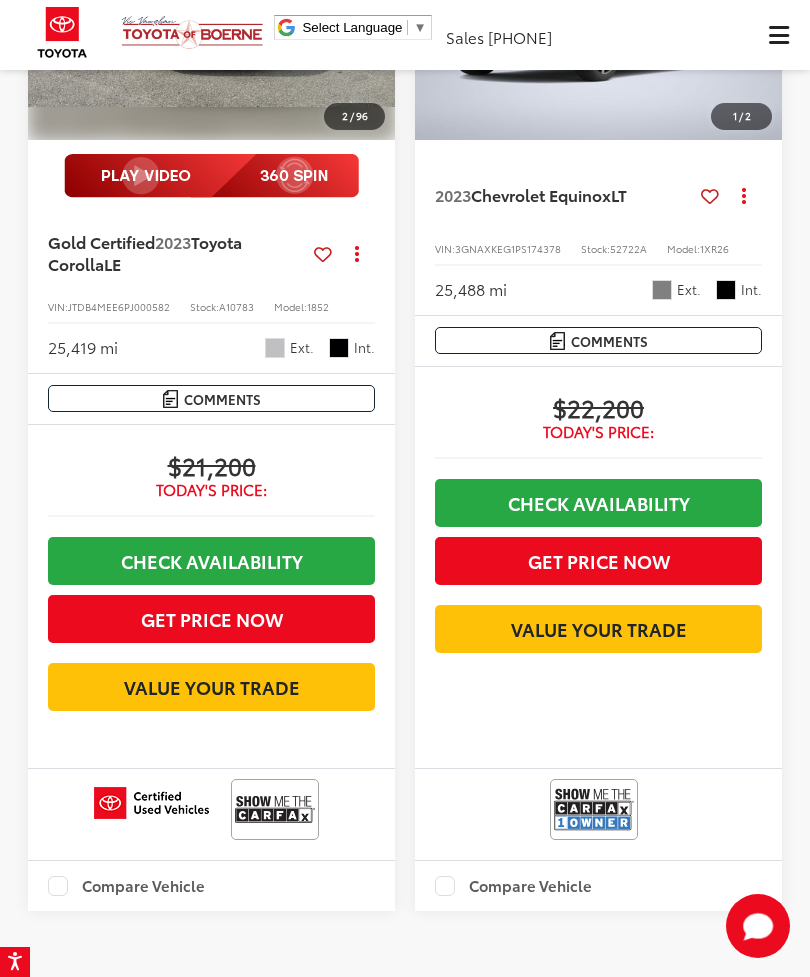 click at bounding box center (375, 2) 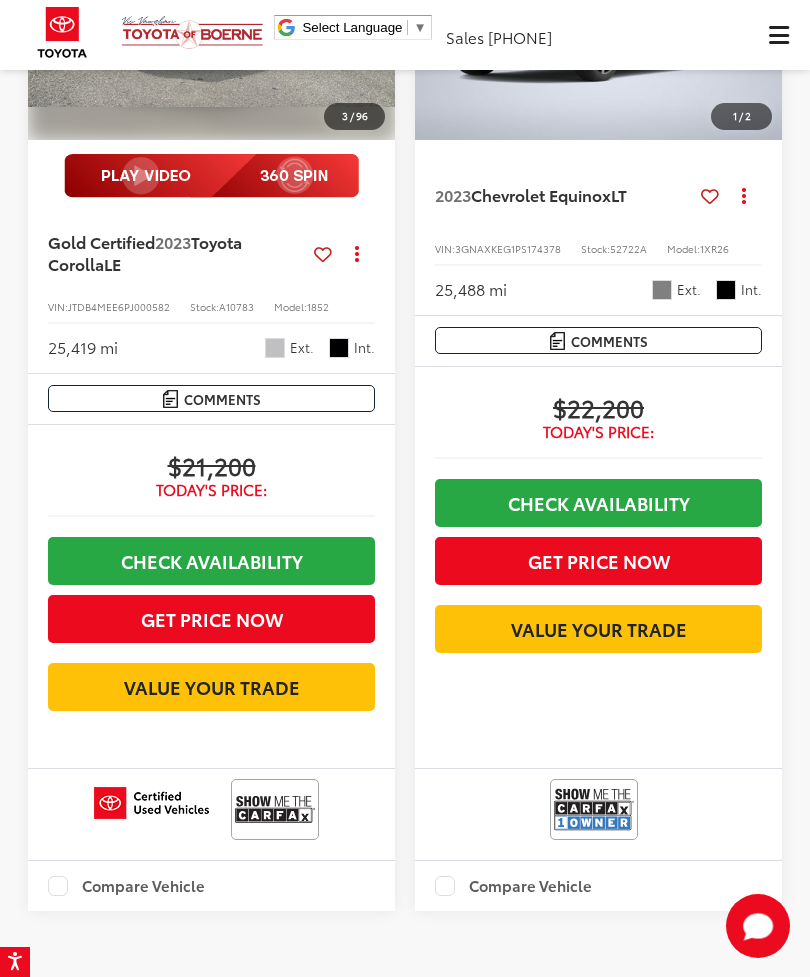 click at bounding box center [375, 2] 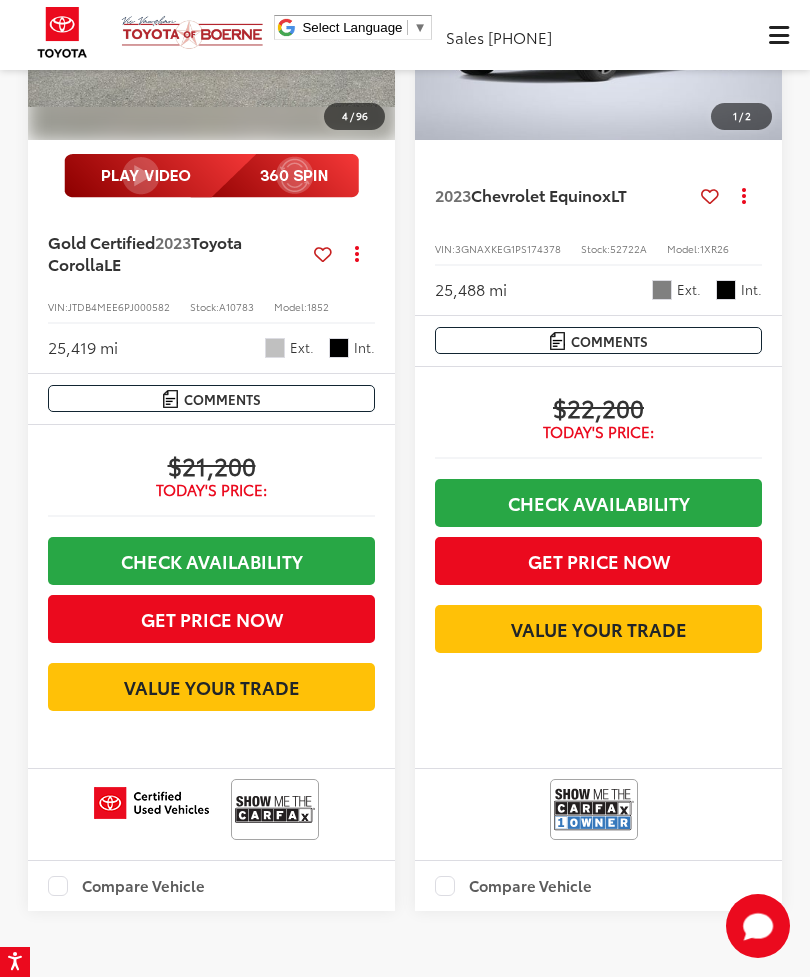 click at bounding box center [375, 2] 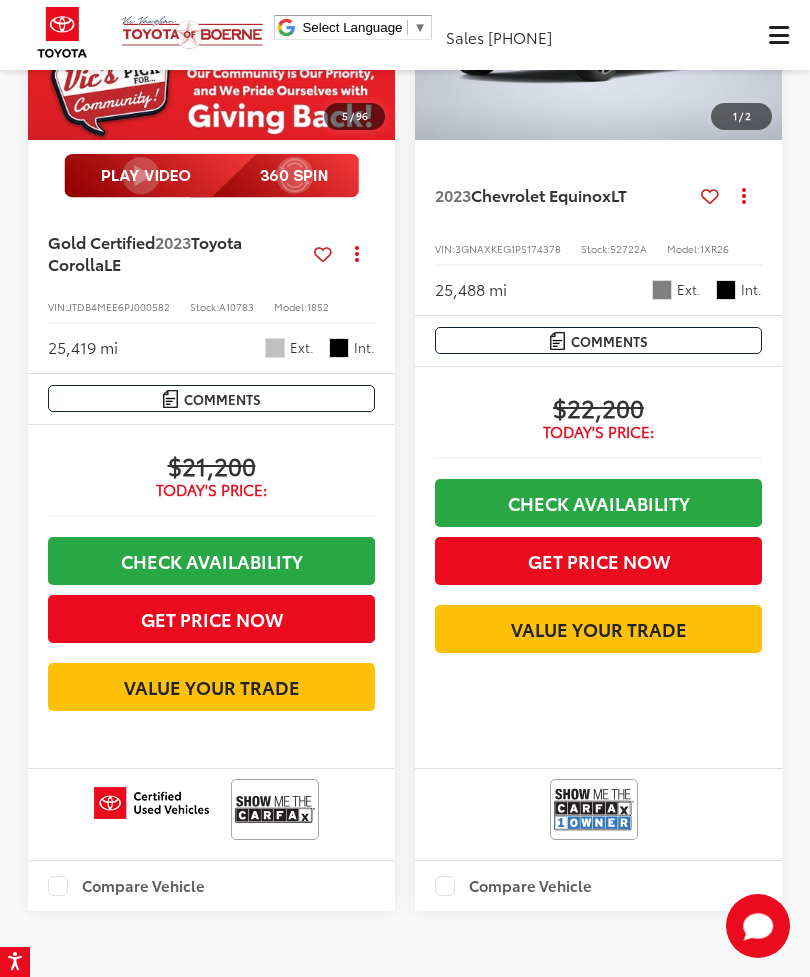 click at bounding box center [375, 2] 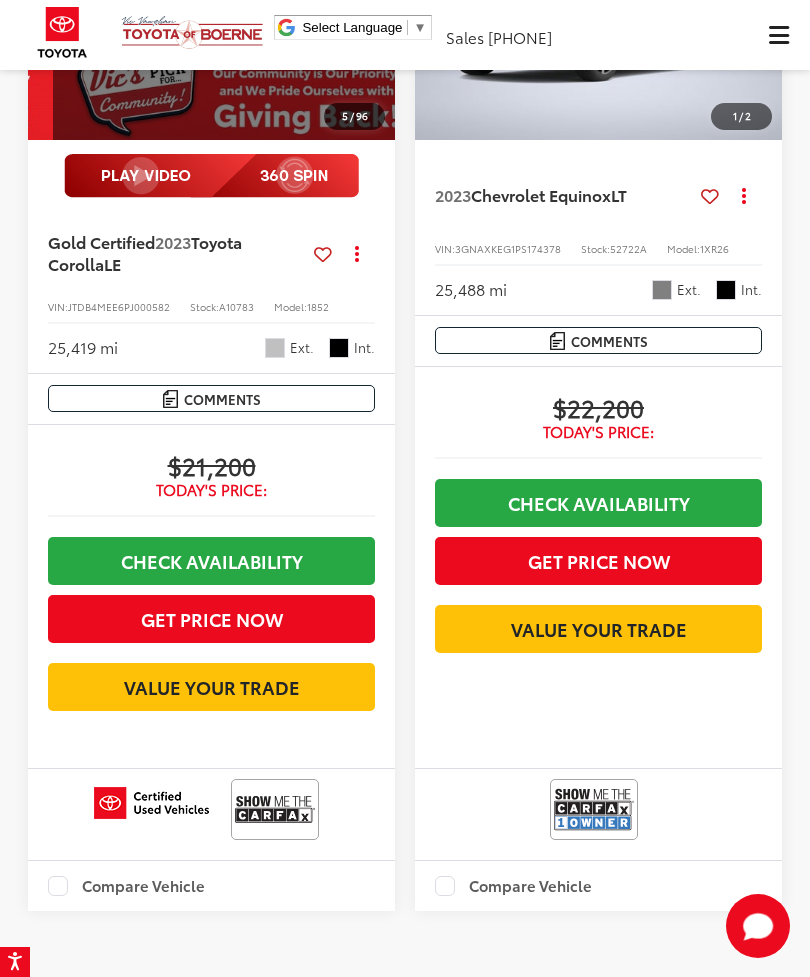 scroll, scrollTop: 0, scrollLeft: 1850, axis: horizontal 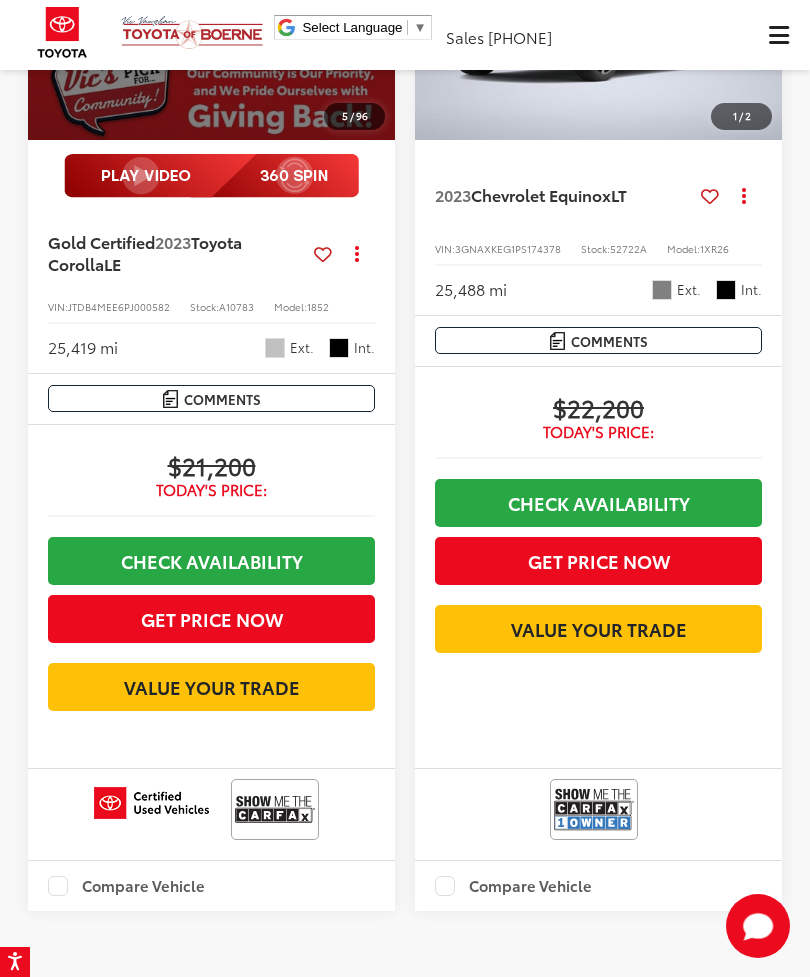 click on "View More" at bounding box center [212, 3] 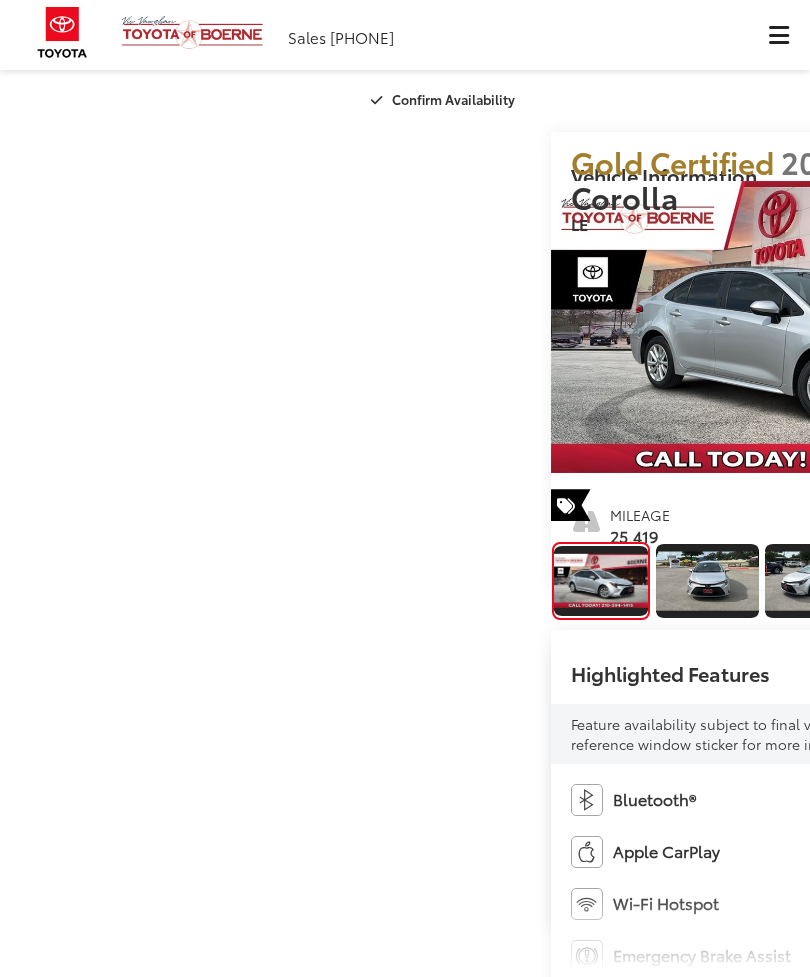 scroll, scrollTop: 64, scrollLeft: 0, axis: vertical 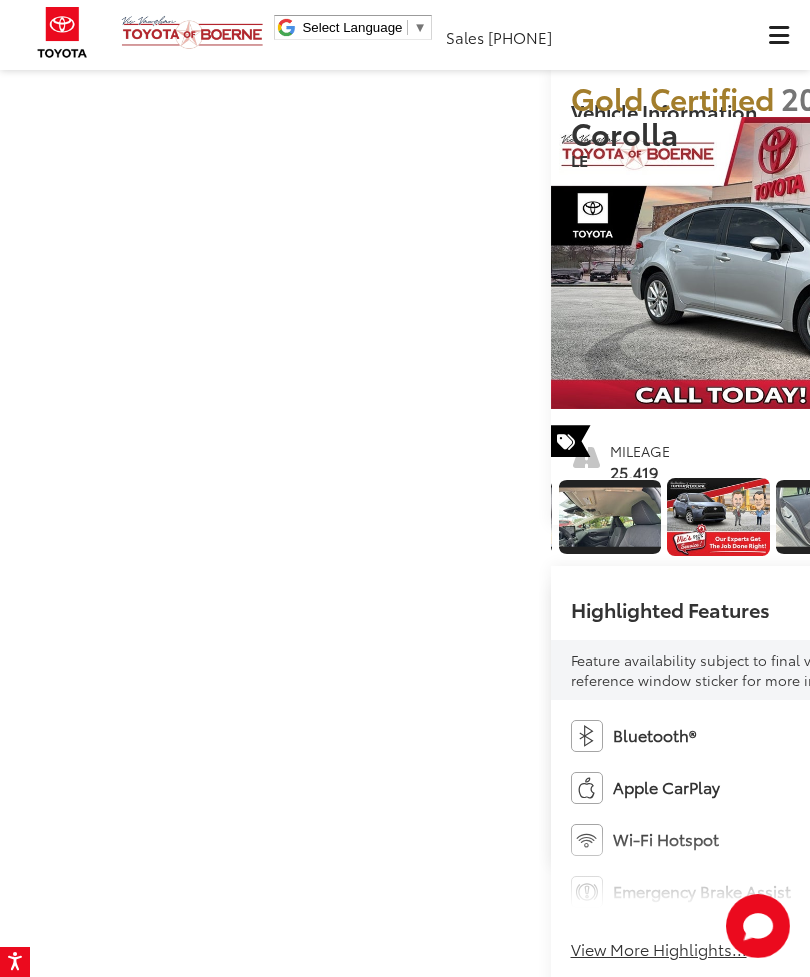 click at bounding box center [174, 517] 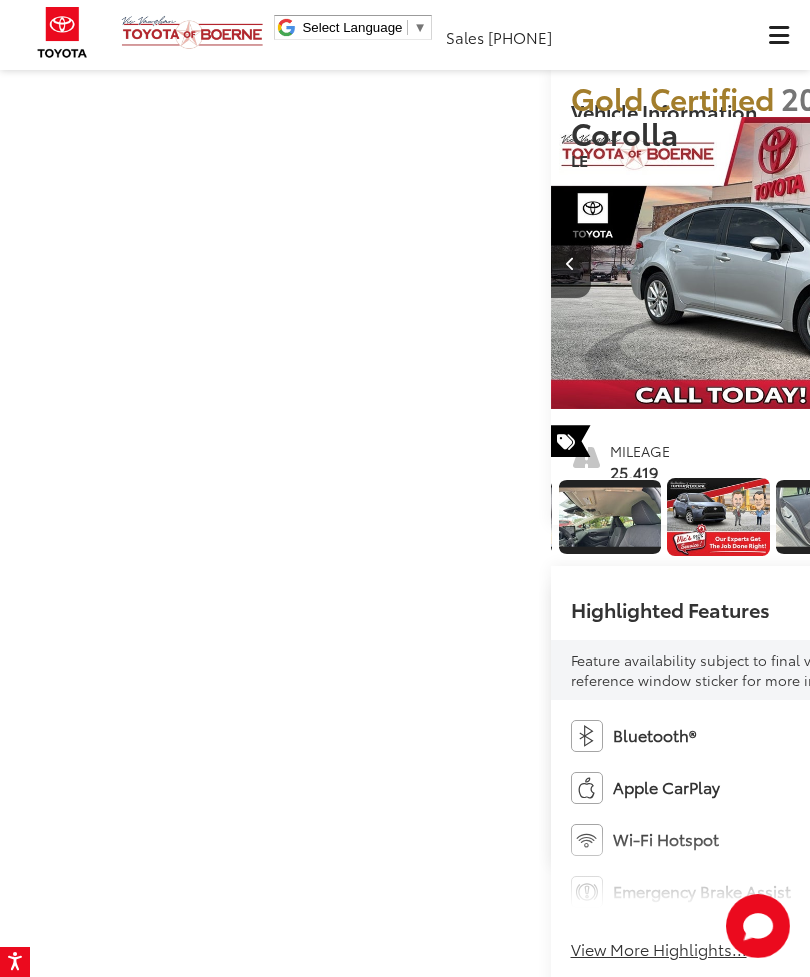 scroll, scrollTop: 0, scrollLeft: 11340, axis: horizontal 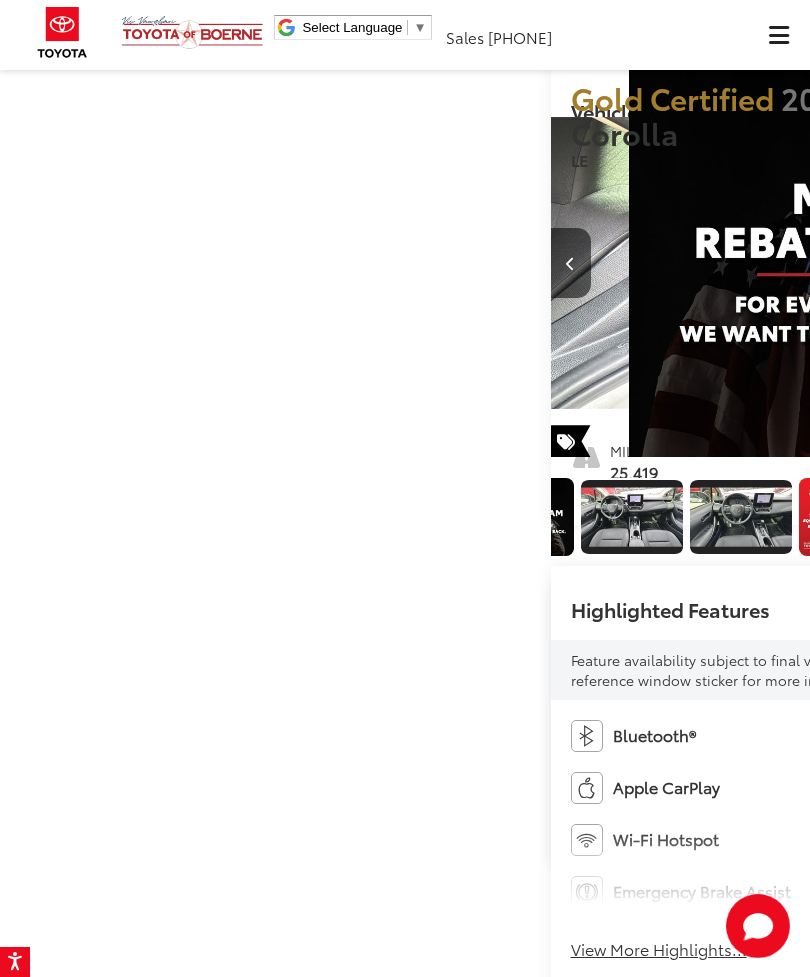 click at bounding box center [-21, 517] 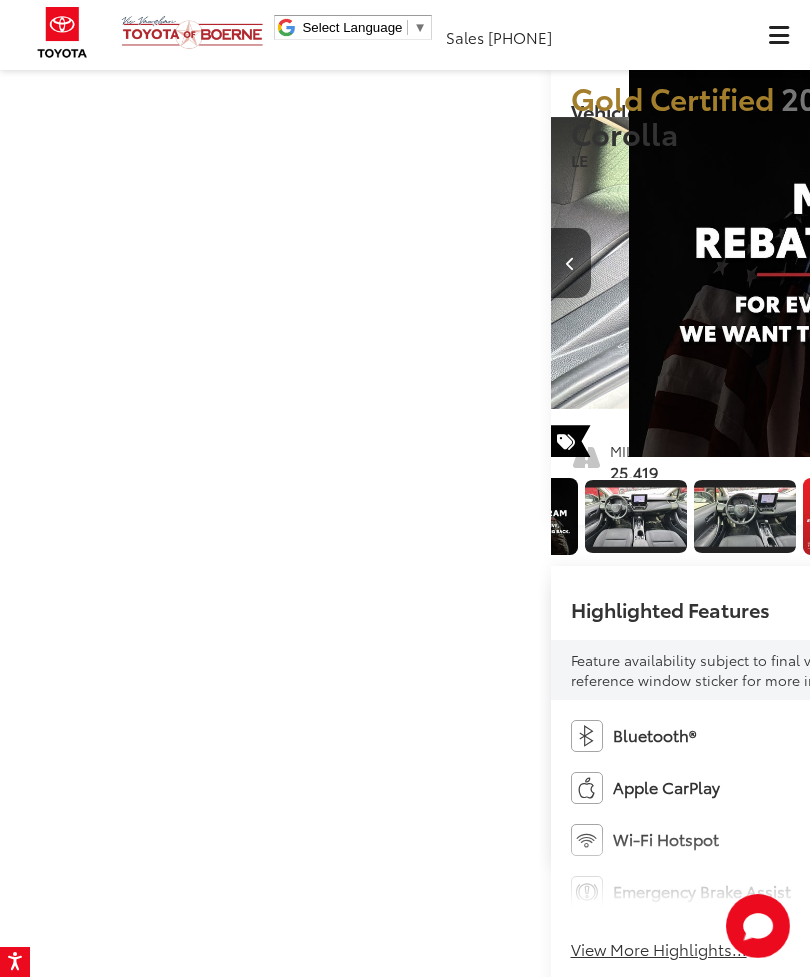 scroll, scrollTop: 0, scrollLeft: 2484, axis: horizontal 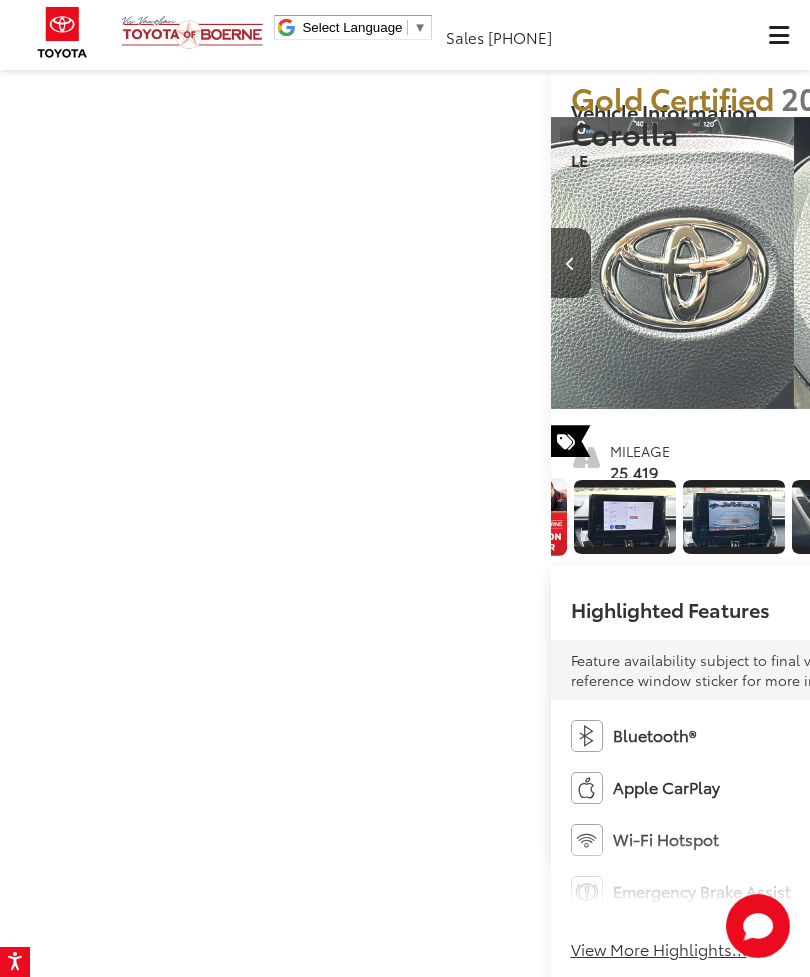 click at bounding box center (-355, 517) 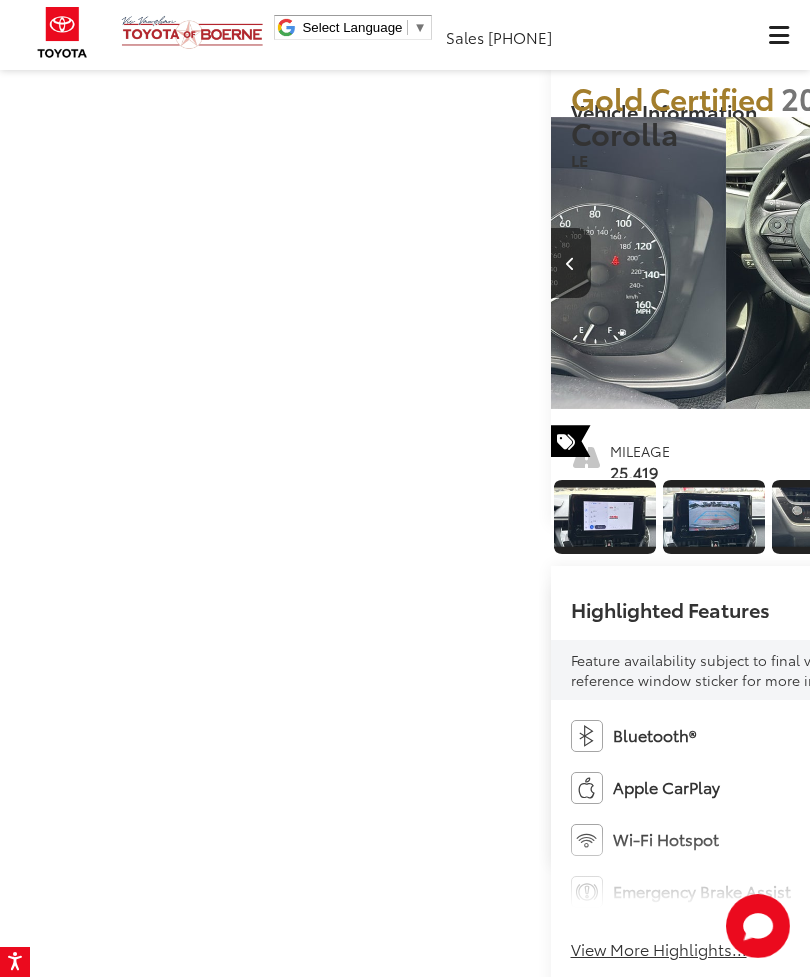 scroll, scrollTop: 0, scrollLeft: 3550, axis: horizontal 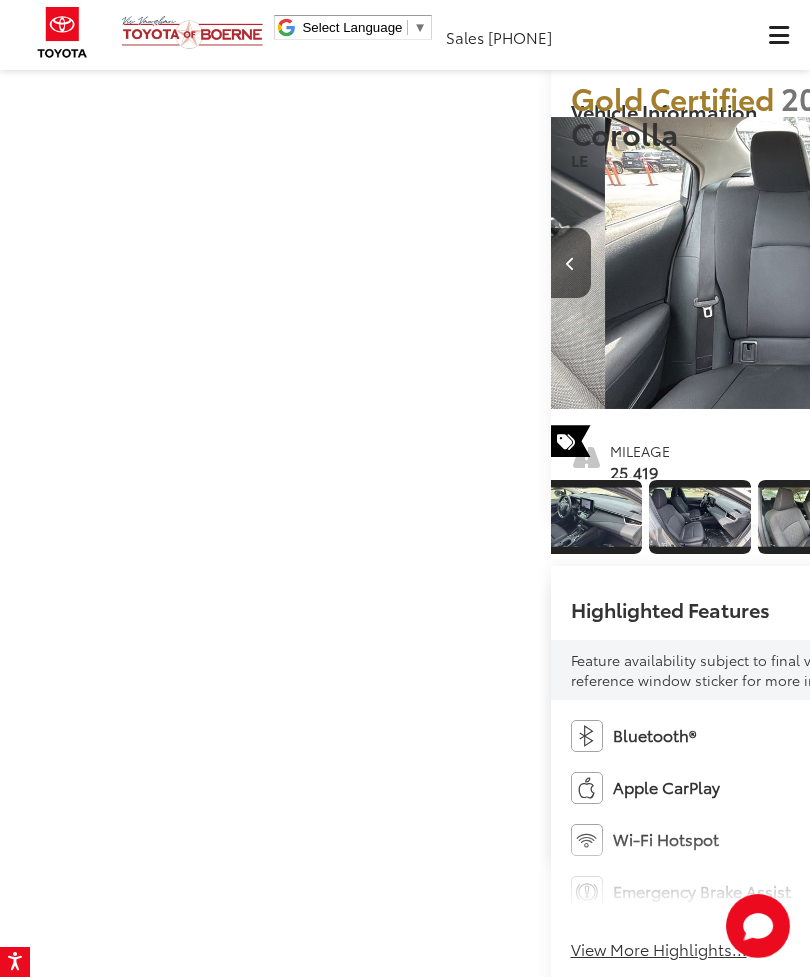 click at bounding box center (-716, 517) 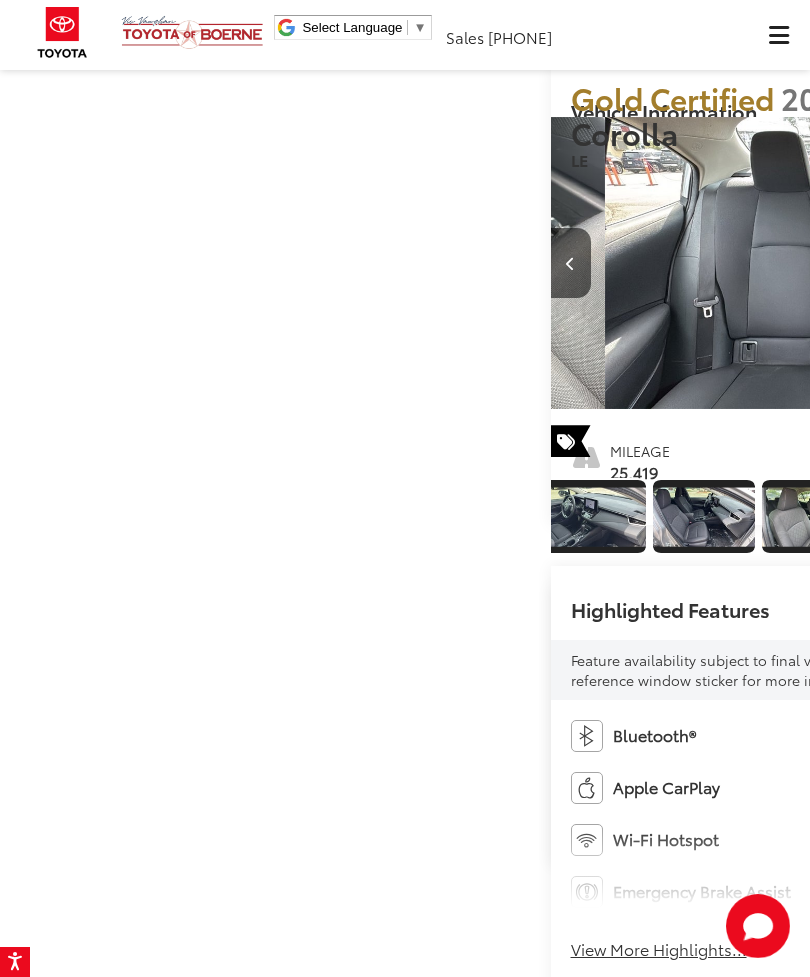 scroll, scrollTop: 0, scrollLeft: 20967, axis: horizontal 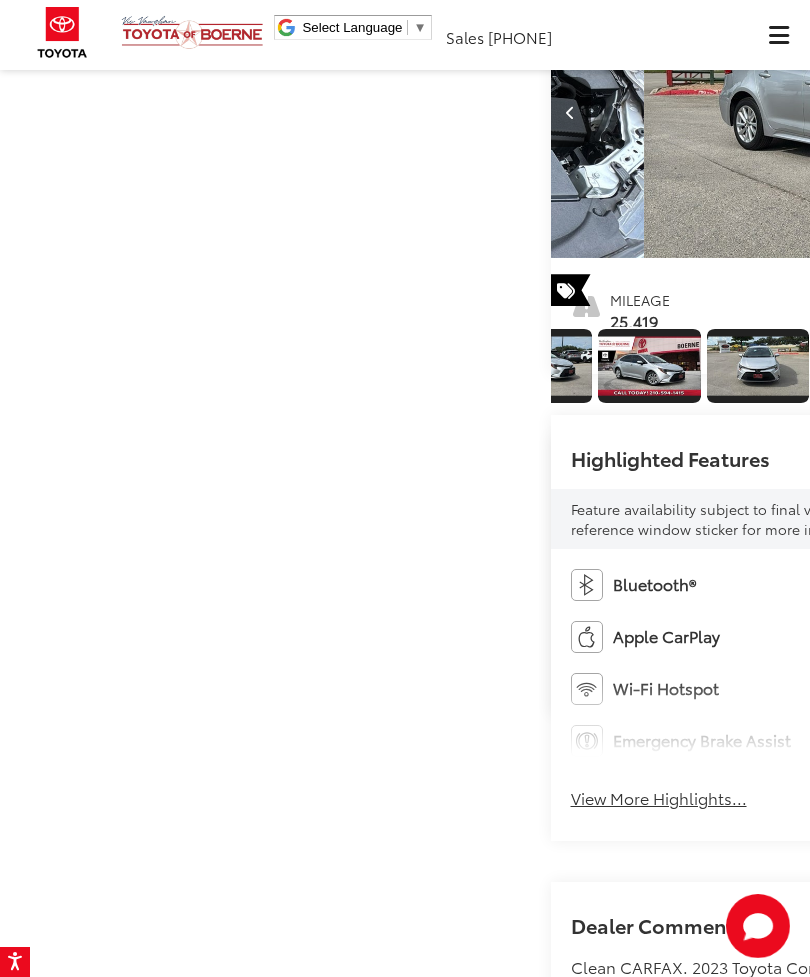 click at bounding box center (-984, 366) 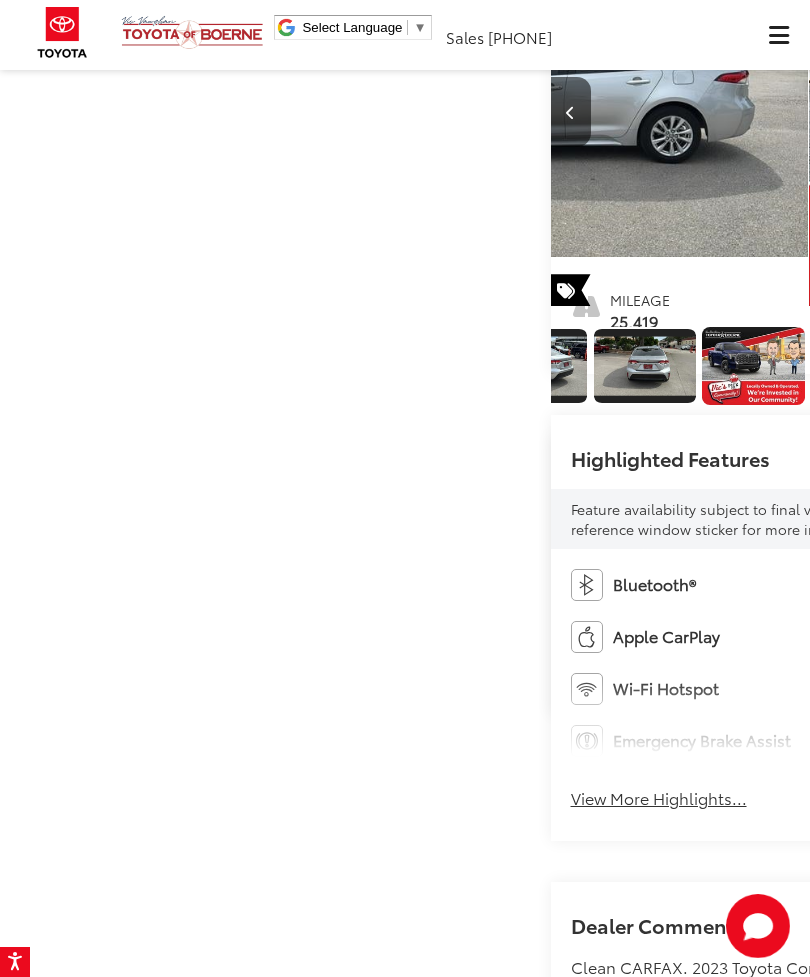 click at bounding box center [-1315, 366] 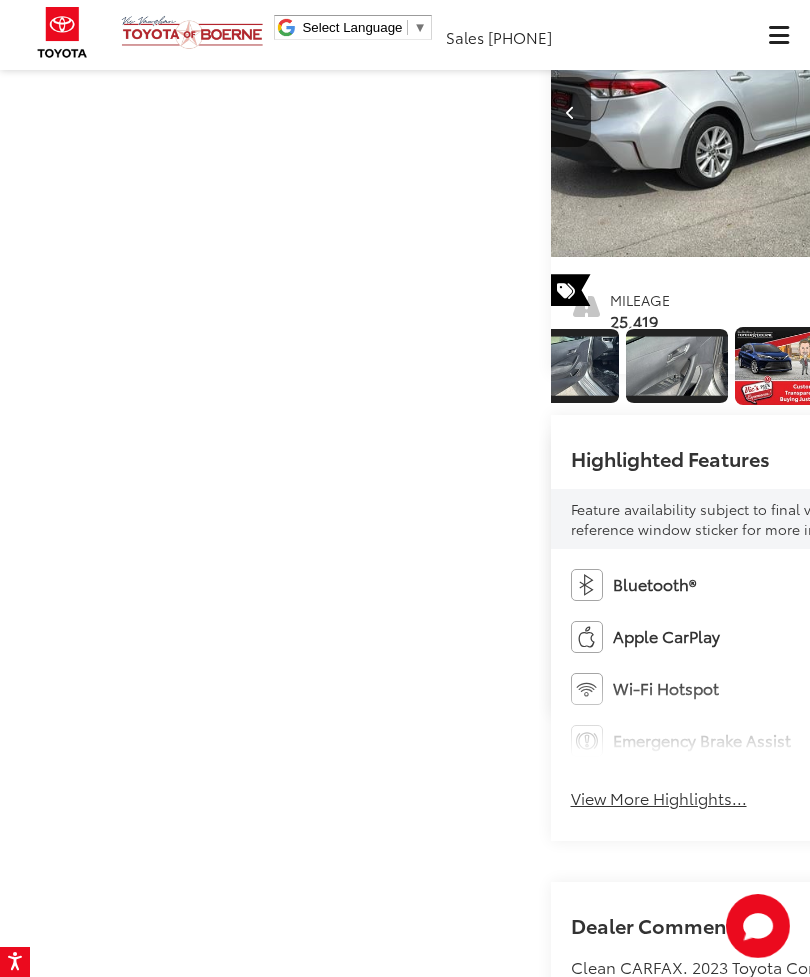 click at bounding box center [-1501, 366] 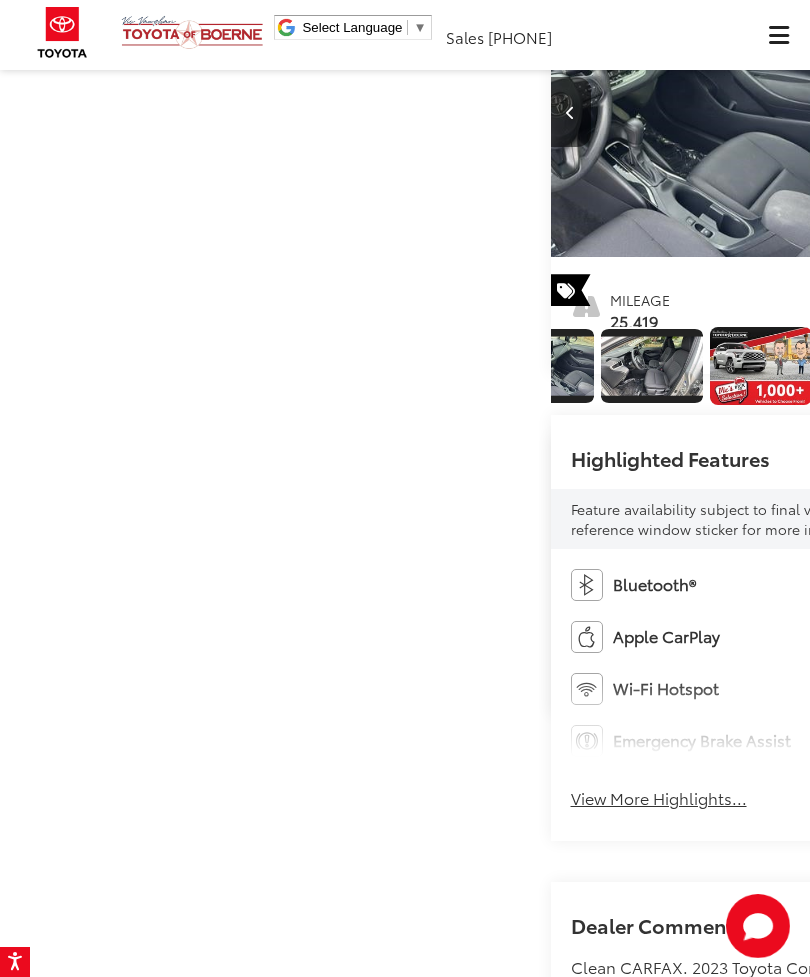 click at bounding box center (-1635, 366) 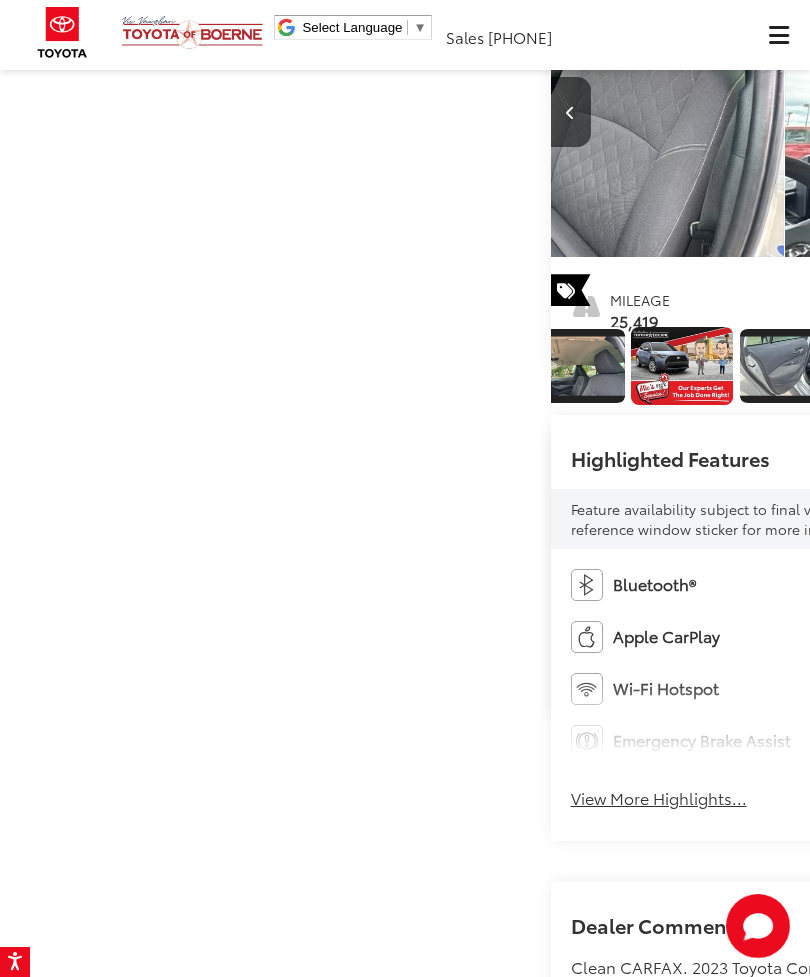 click at bounding box center [-1605, 366] 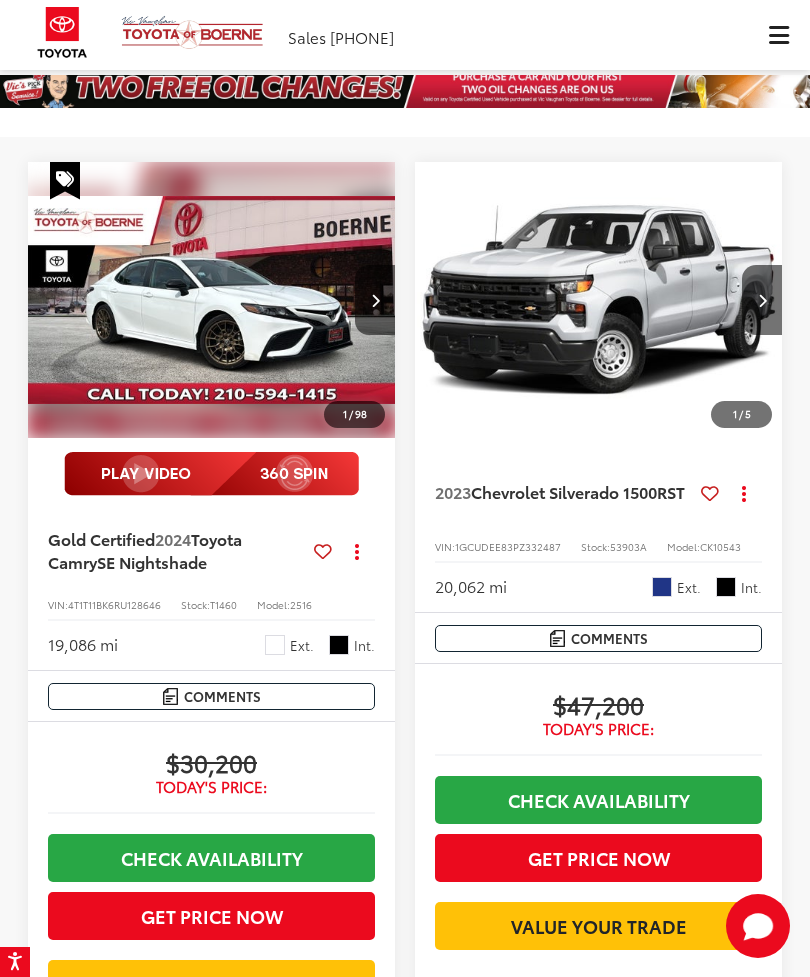 scroll, scrollTop: 1554, scrollLeft: 0, axis: vertical 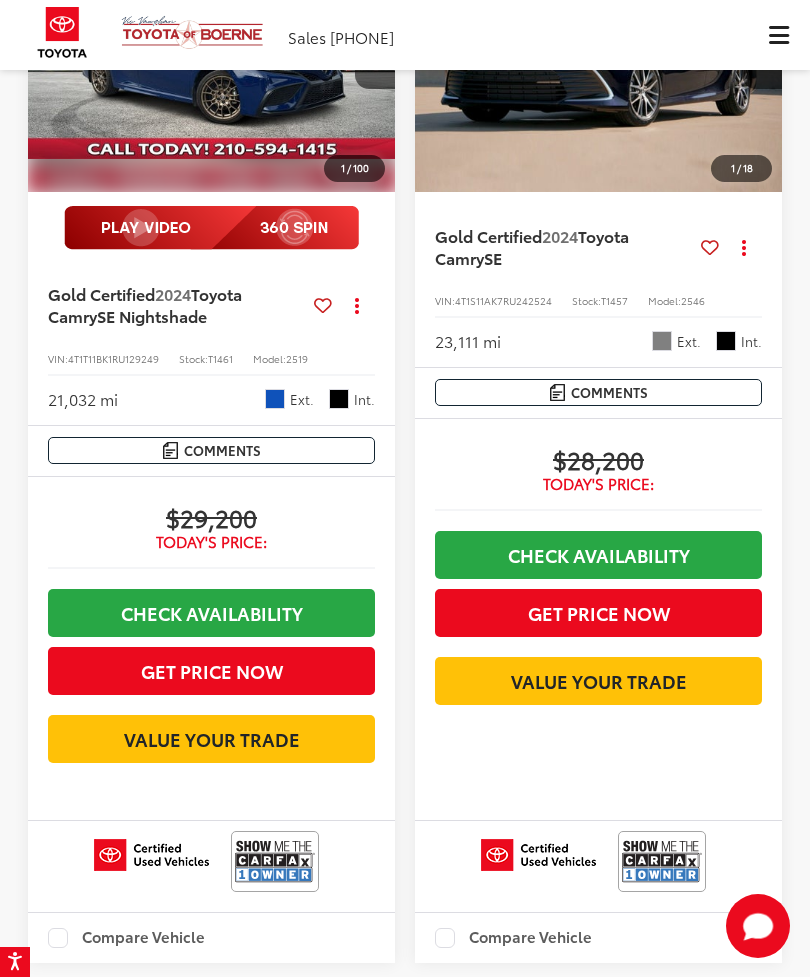 click on "$28,200
Today's Price:
Check Availability
Get Price Now
Value Your Trade" at bounding box center (598, 619) 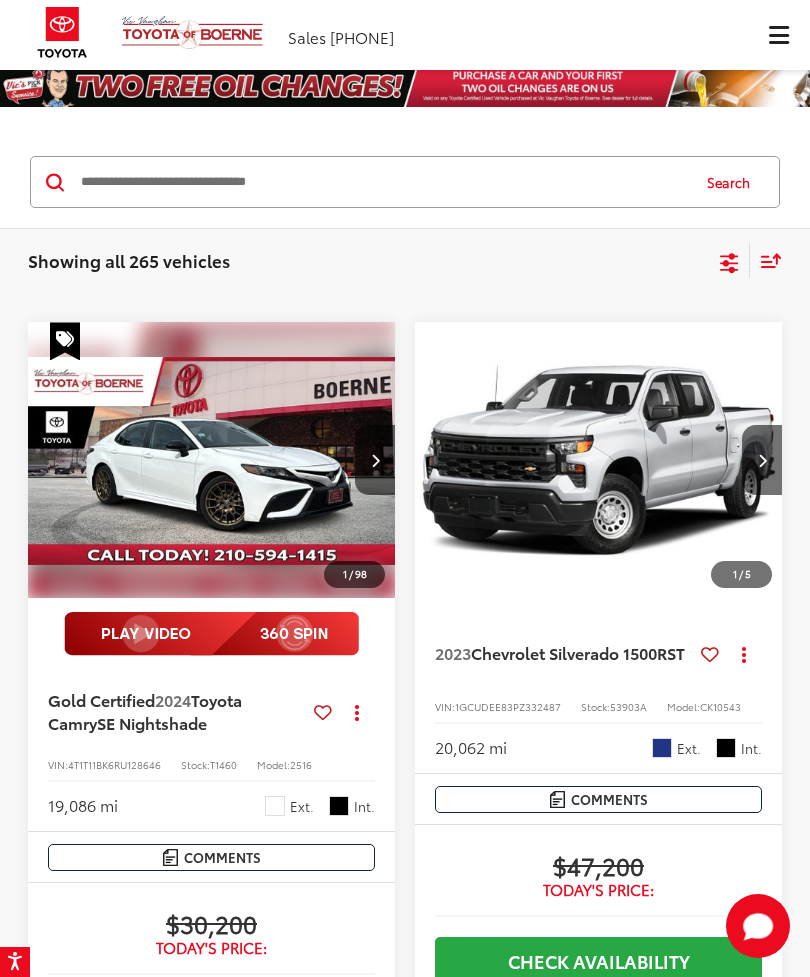 scroll, scrollTop: 0, scrollLeft: 0, axis: both 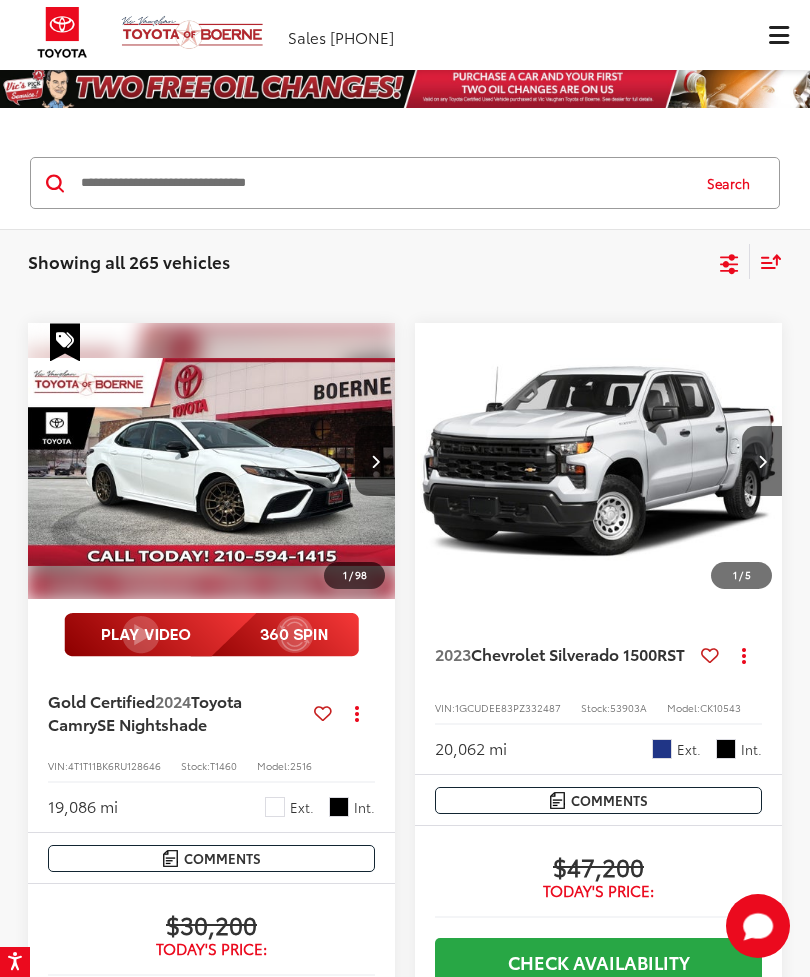 click 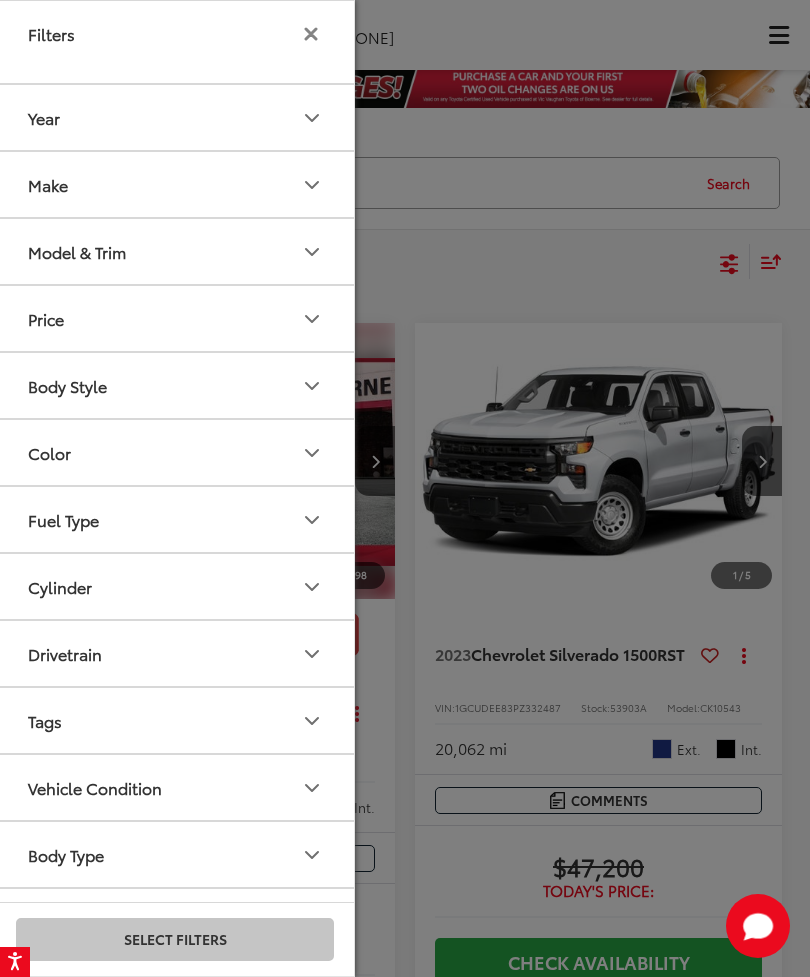 click on "Year" at bounding box center (44, 117) 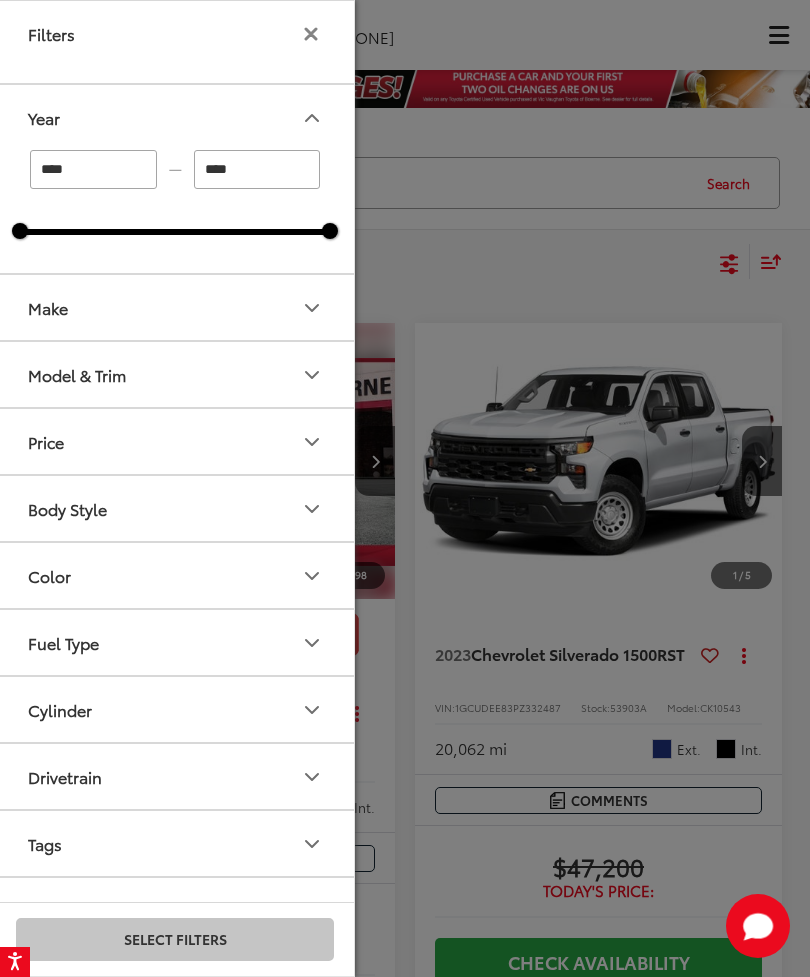 click on "****" at bounding box center (93, 169) 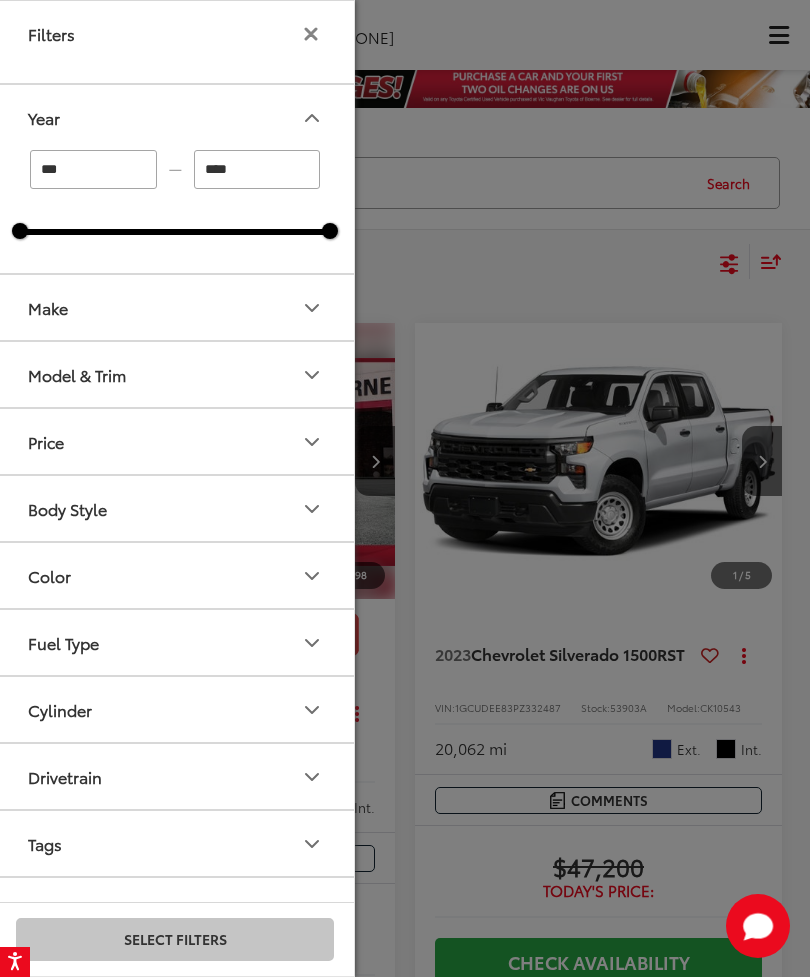 type on "****" 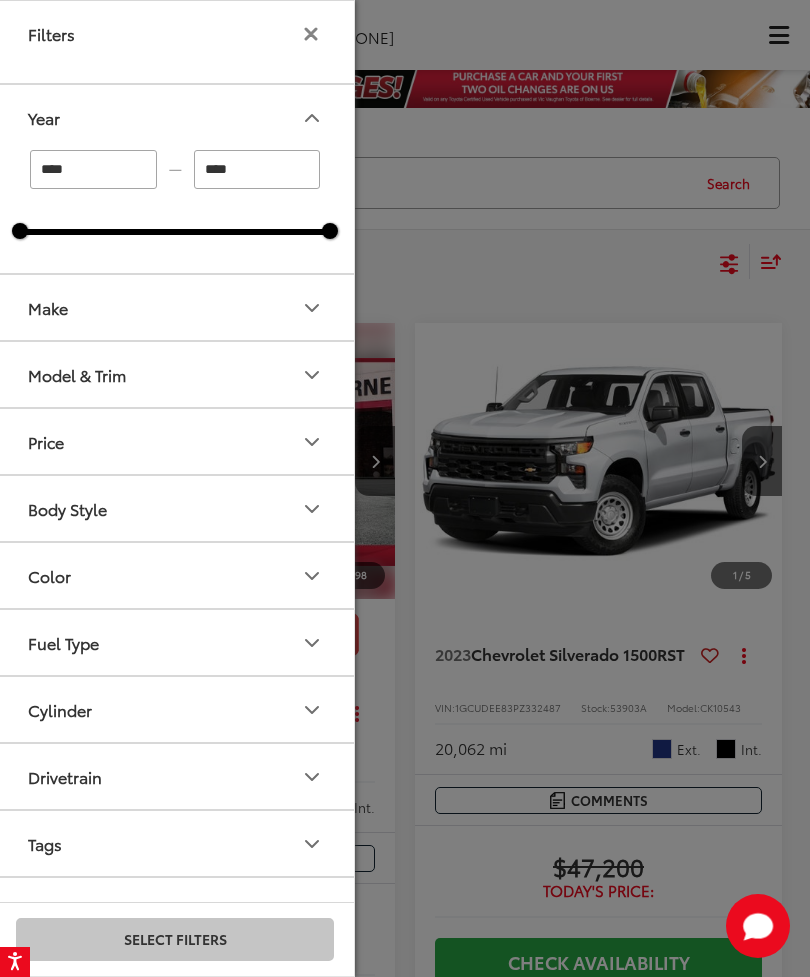 click on "Year" at bounding box center [176, 117] 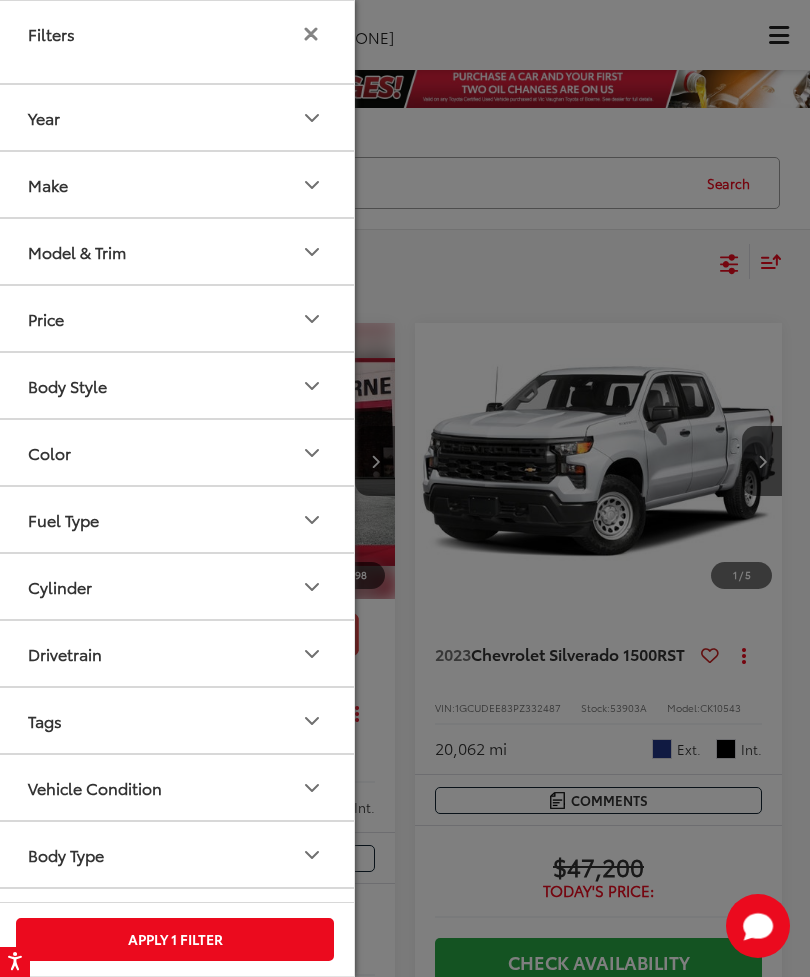 click on "Make" at bounding box center (176, 184) 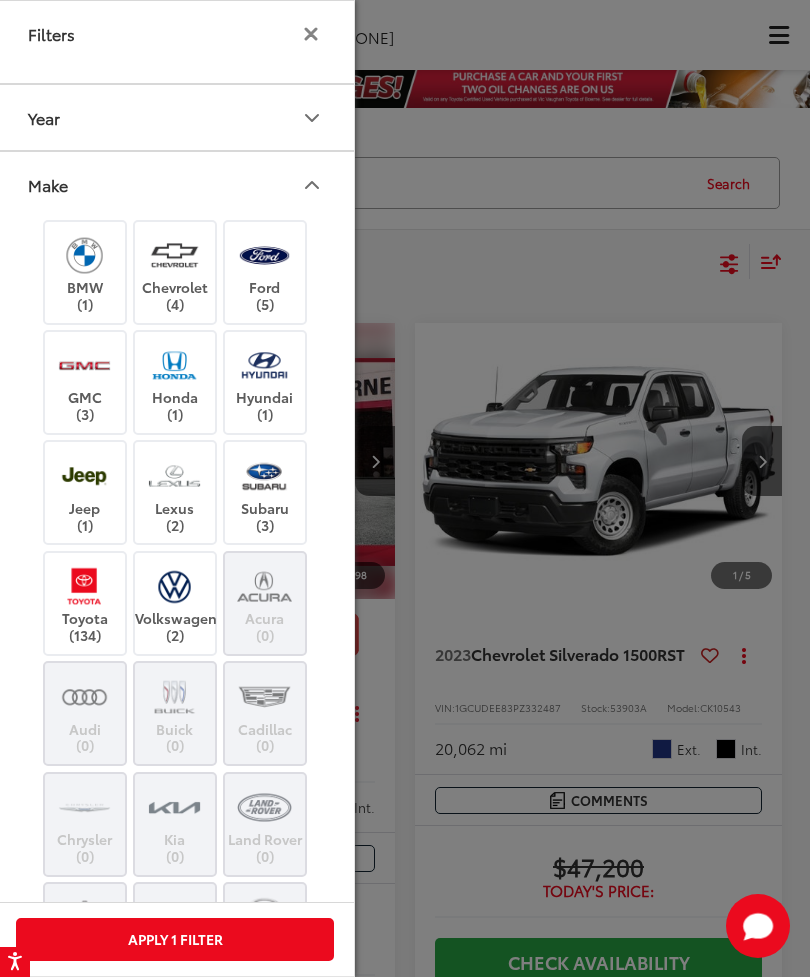 click on "Year" at bounding box center [176, 117] 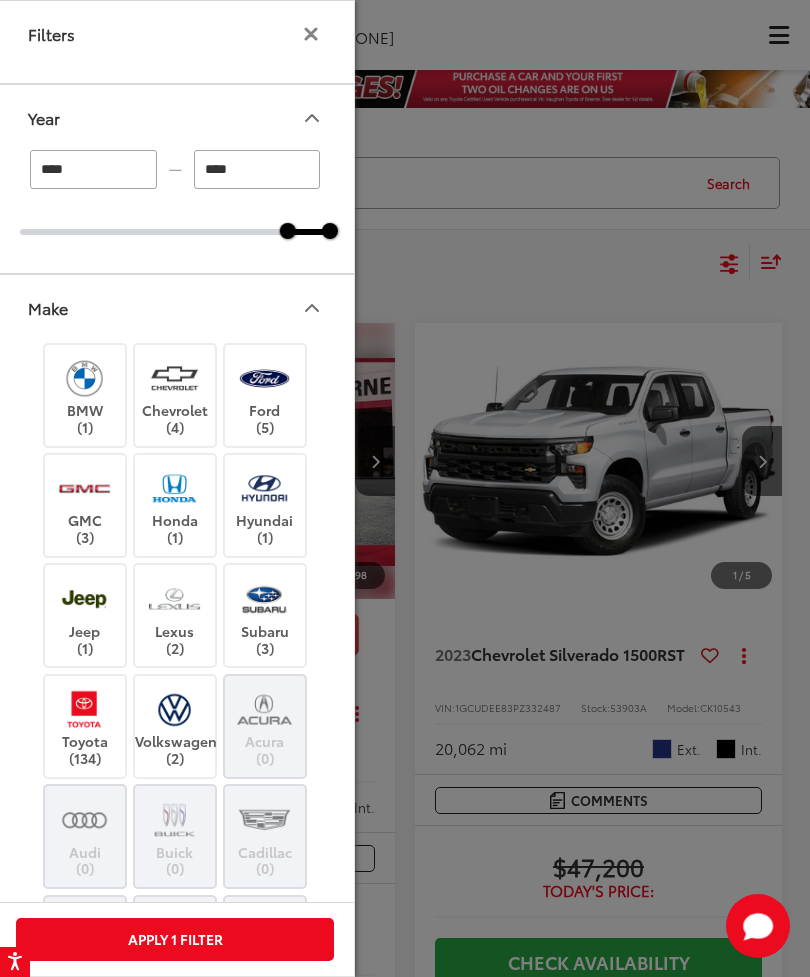 click on "****" at bounding box center (257, 169) 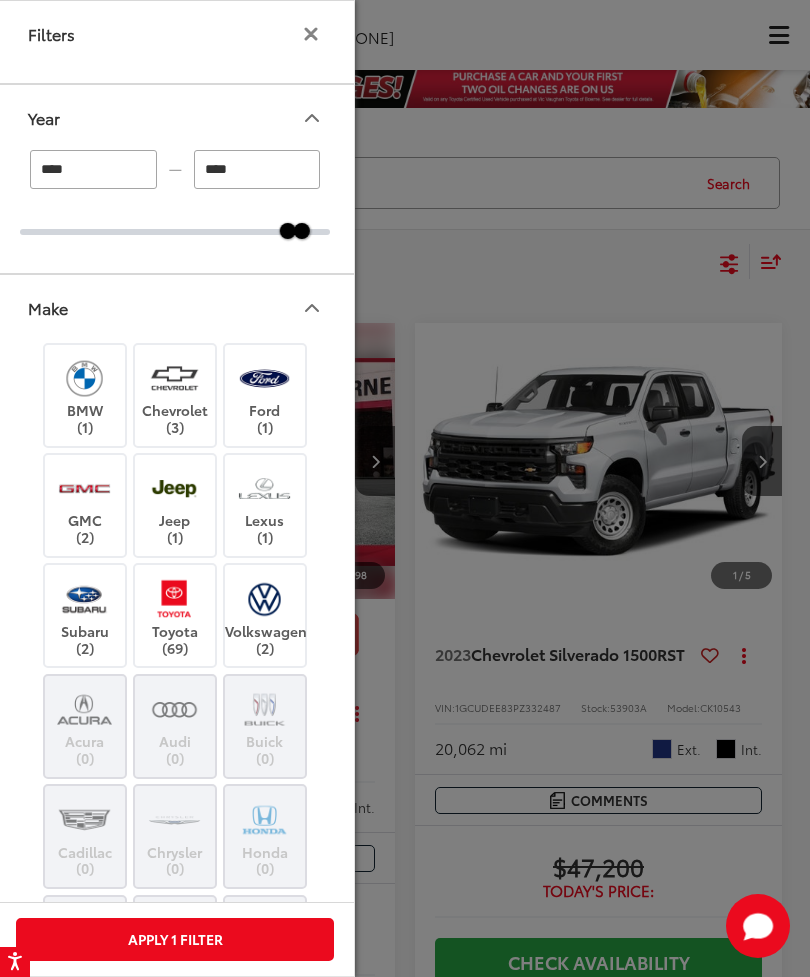 click at bounding box center [174, 598] 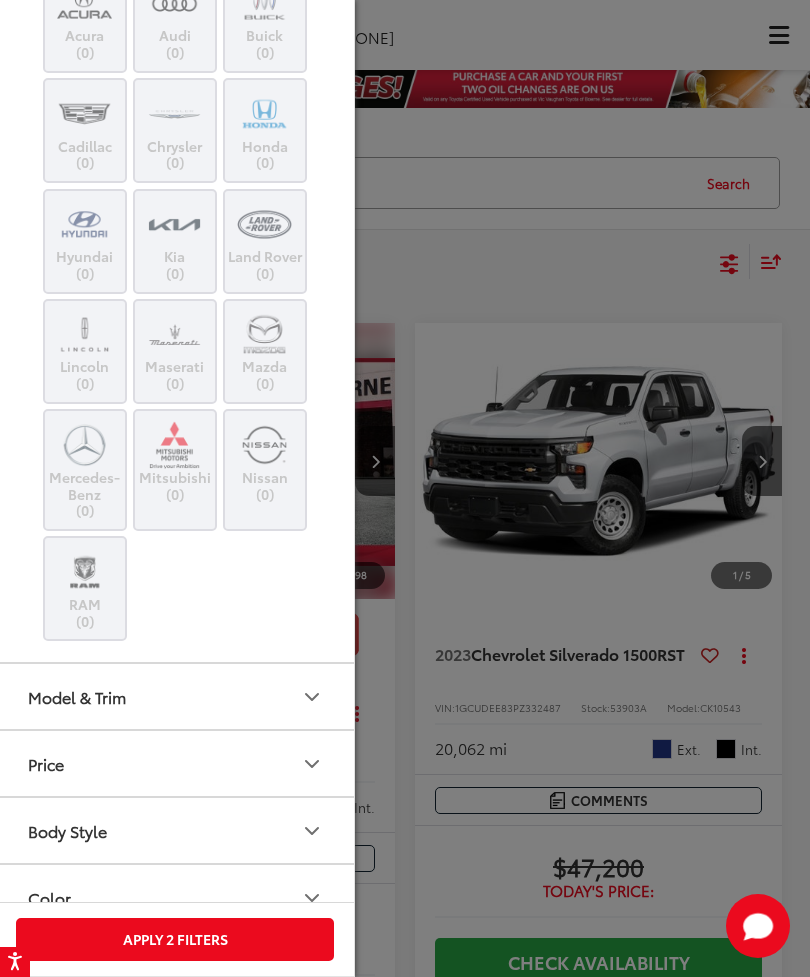 click on "Apply 2 Filters" at bounding box center (175, 939) 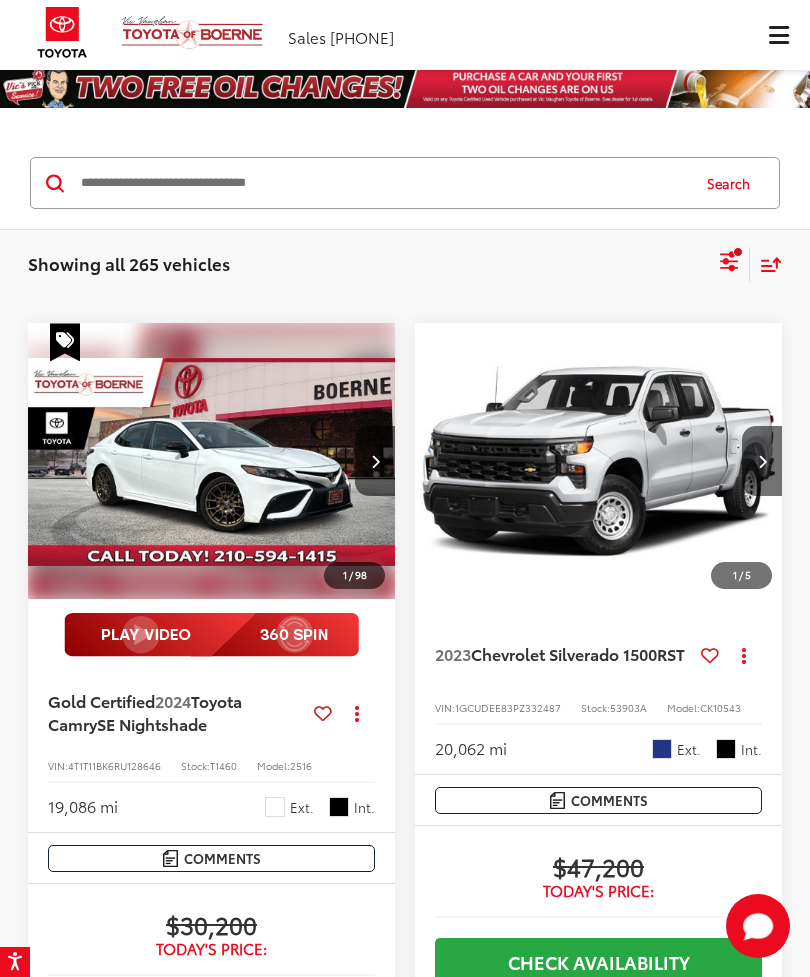 scroll, scrollTop: 709, scrollLeft: 0, axis: vertical 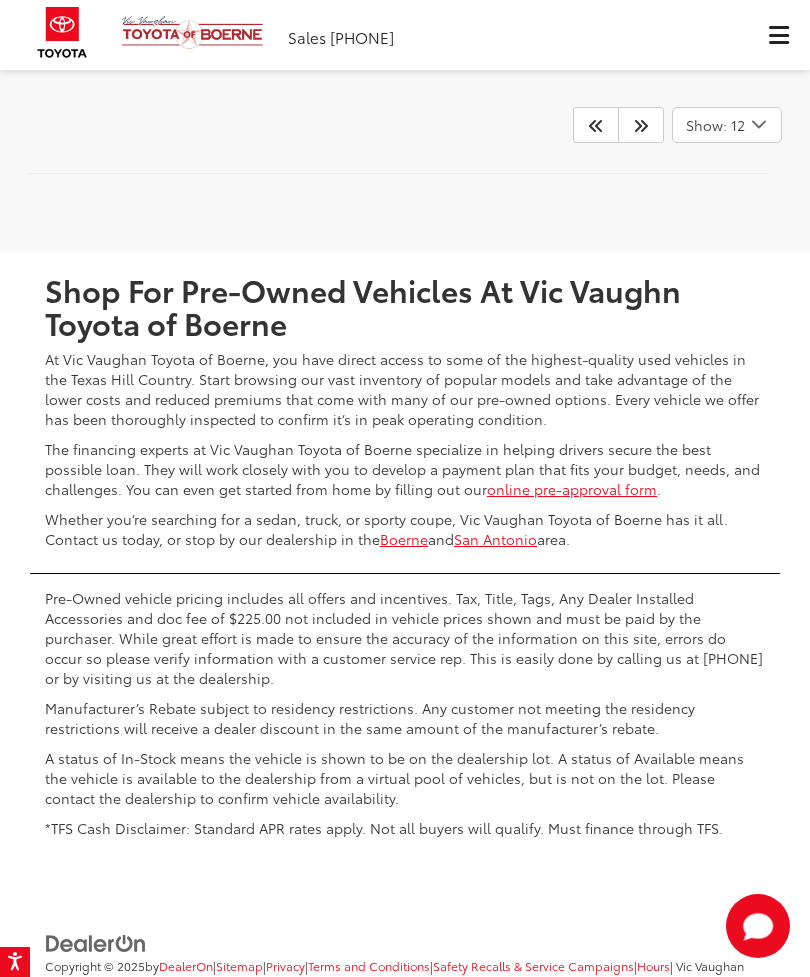 click at bounding box center [641, 125] 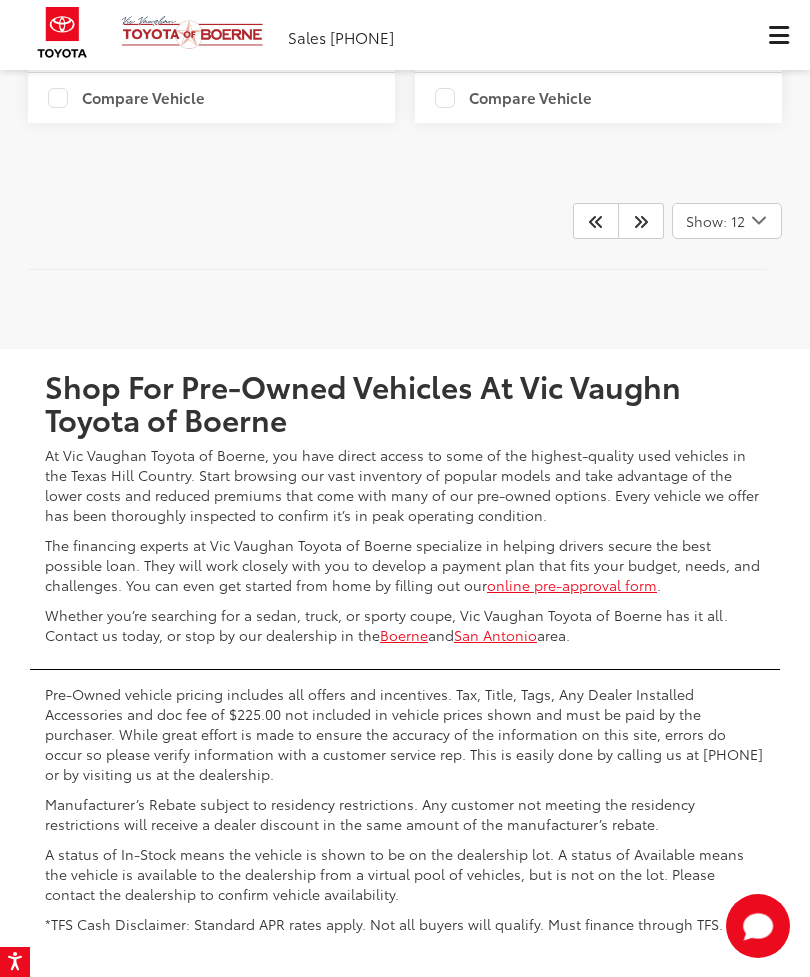 scroll, scrollTop: 6480, scrollLeft: 0, axis: vertical 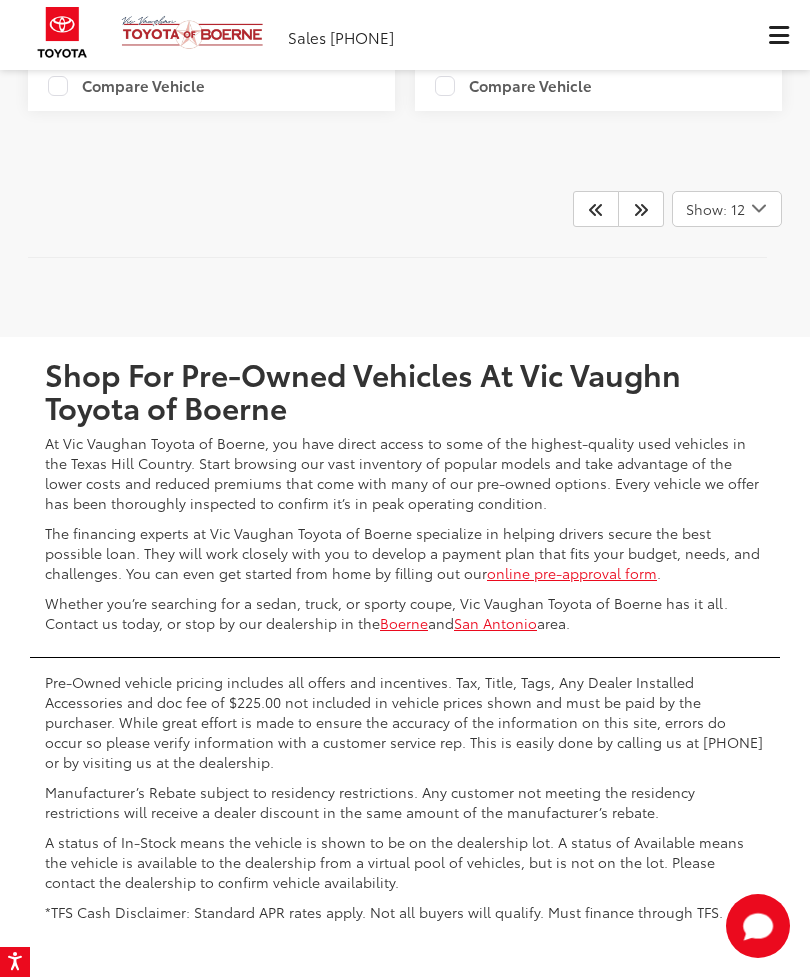click at bounding box center [641, 209] 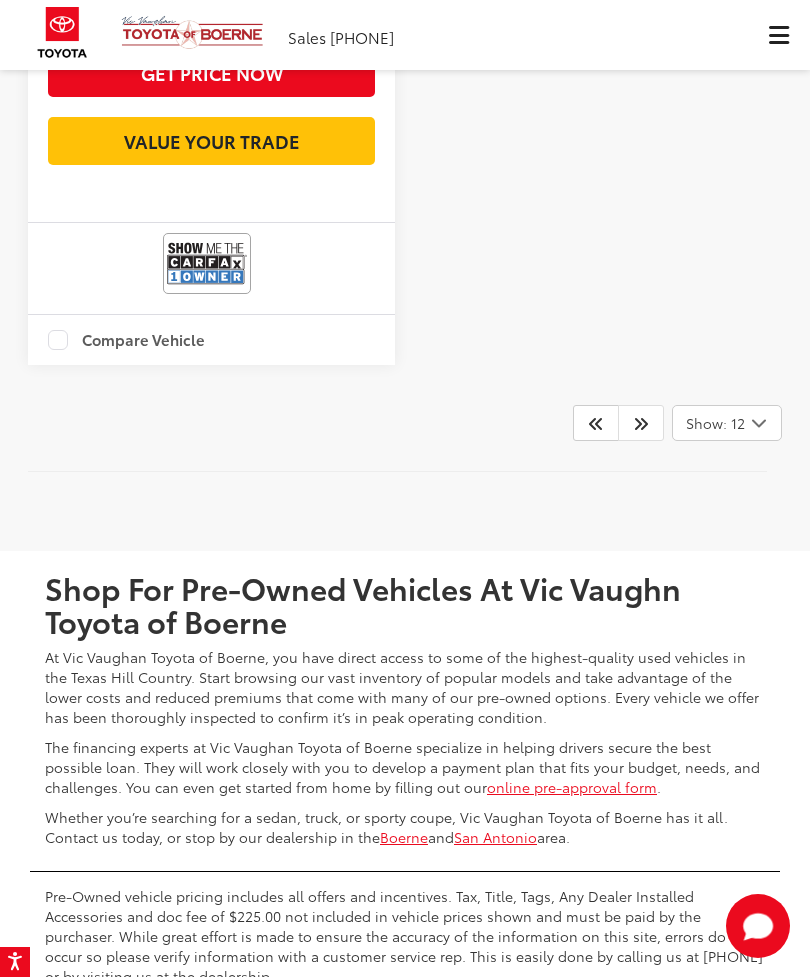 scroll, scrollTop: 5131, scrollLeft: 0, axis: vertical 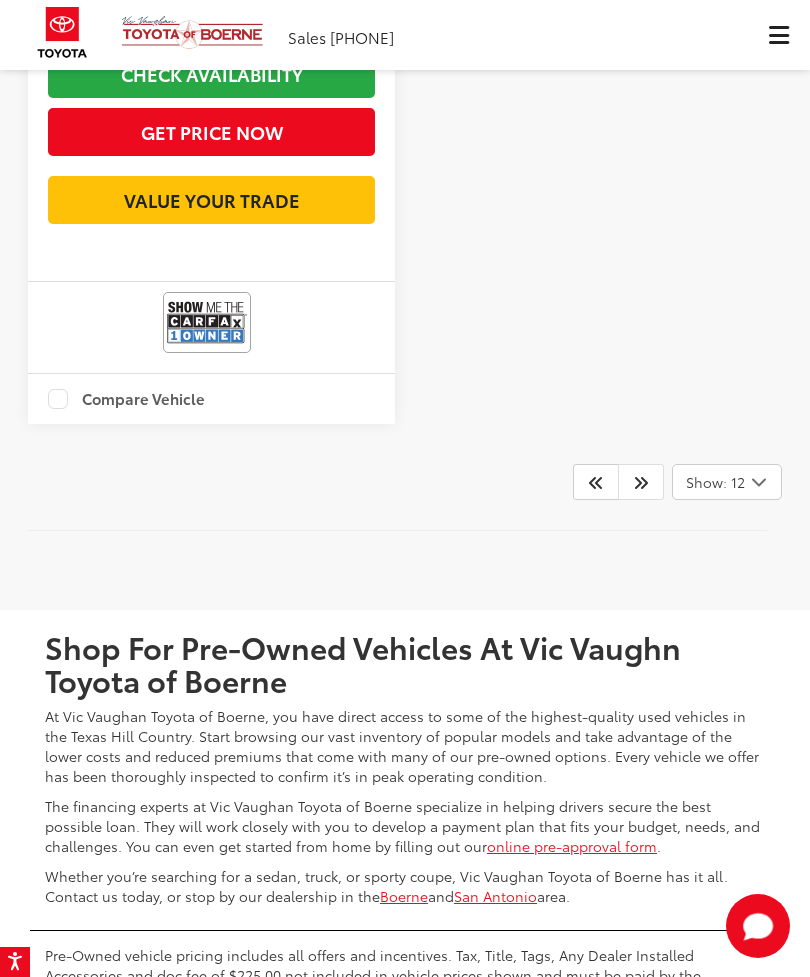 click at bounding box center (641, 482) 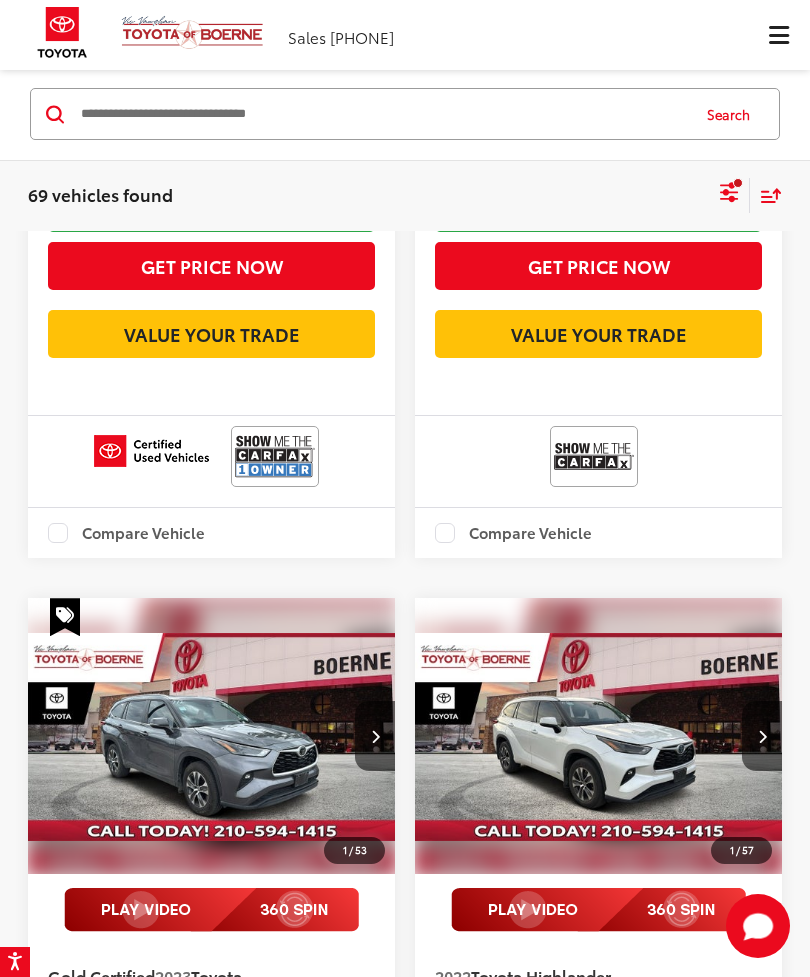 scroll, scrollTop: 771, scrollLeft: 0, axis: vertical 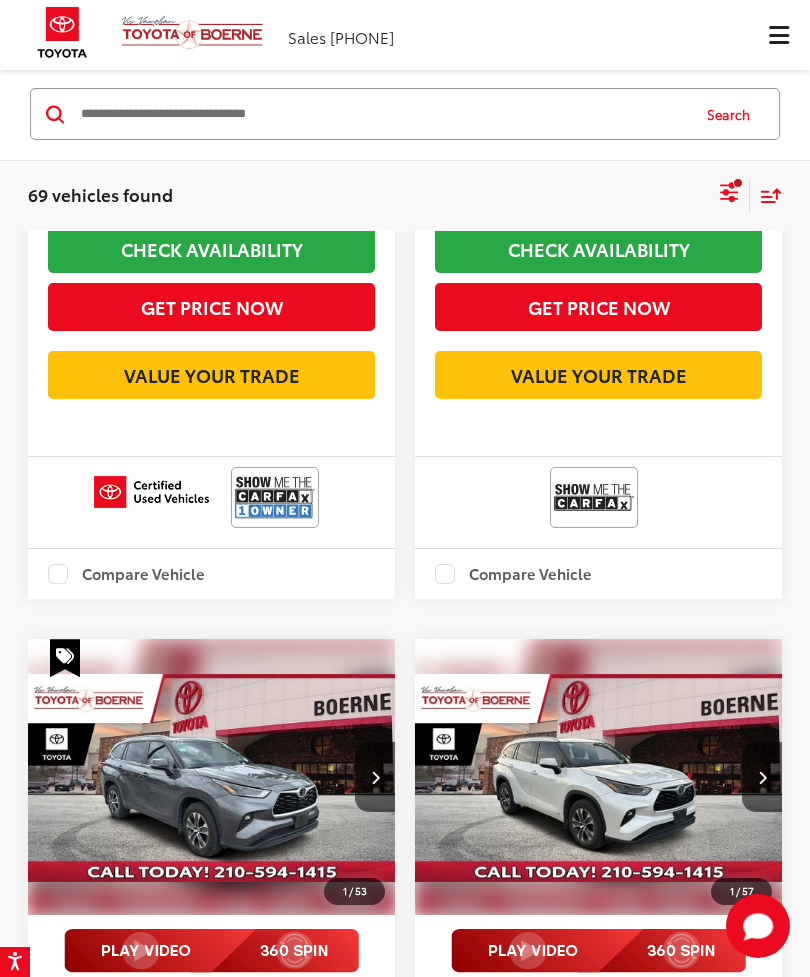 click 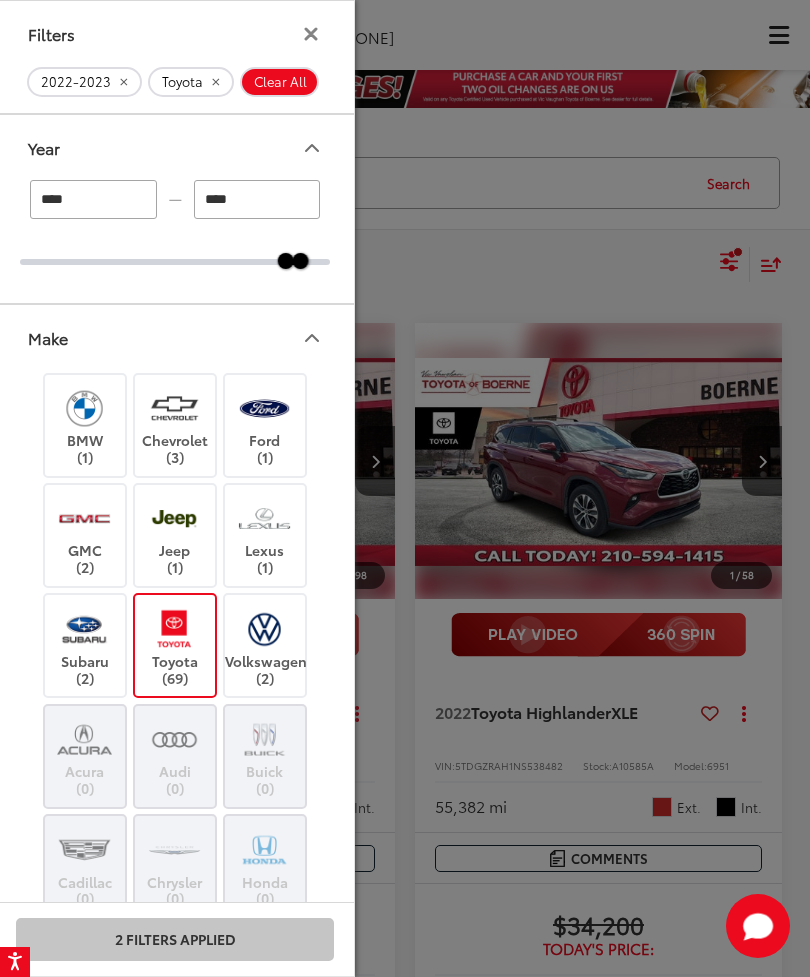 scroll, scrollTop: 0, scrollLeft: 0, axis: both 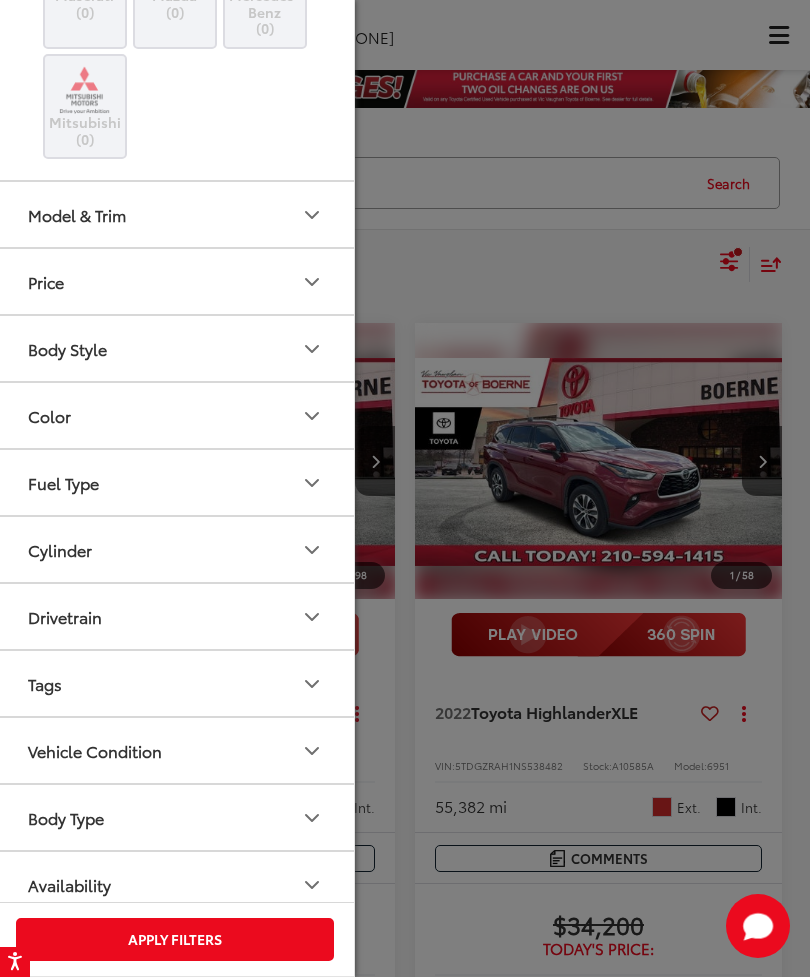 type on "****" 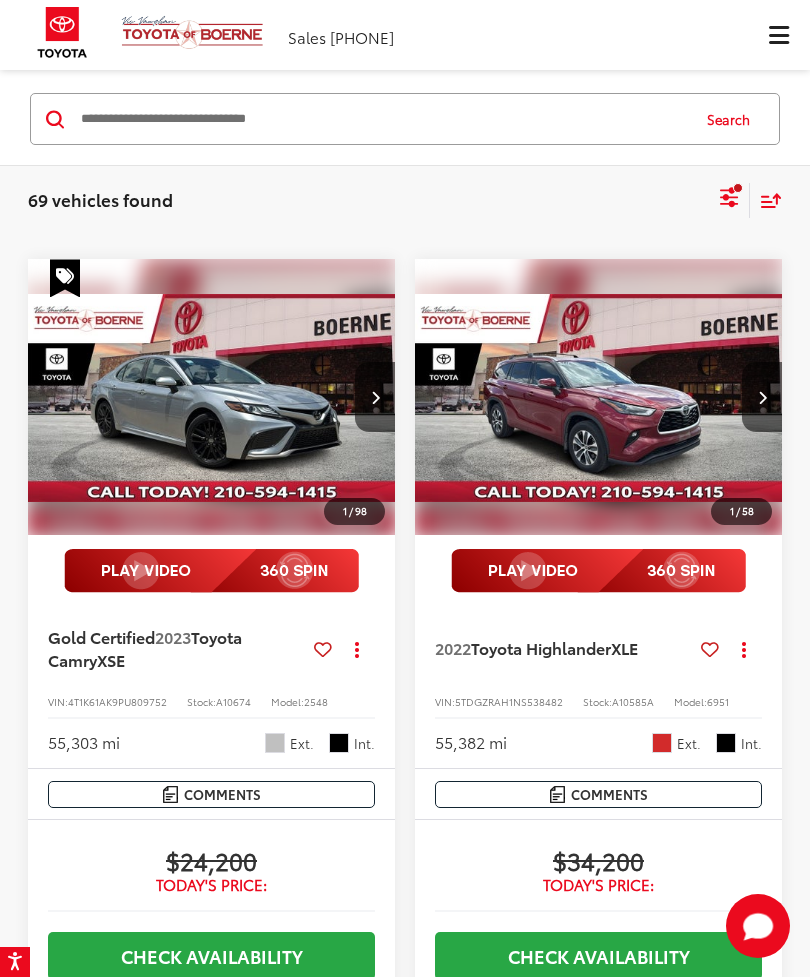 scroll, scrollTop: 225, scrollLeft: 0, axis: vertical 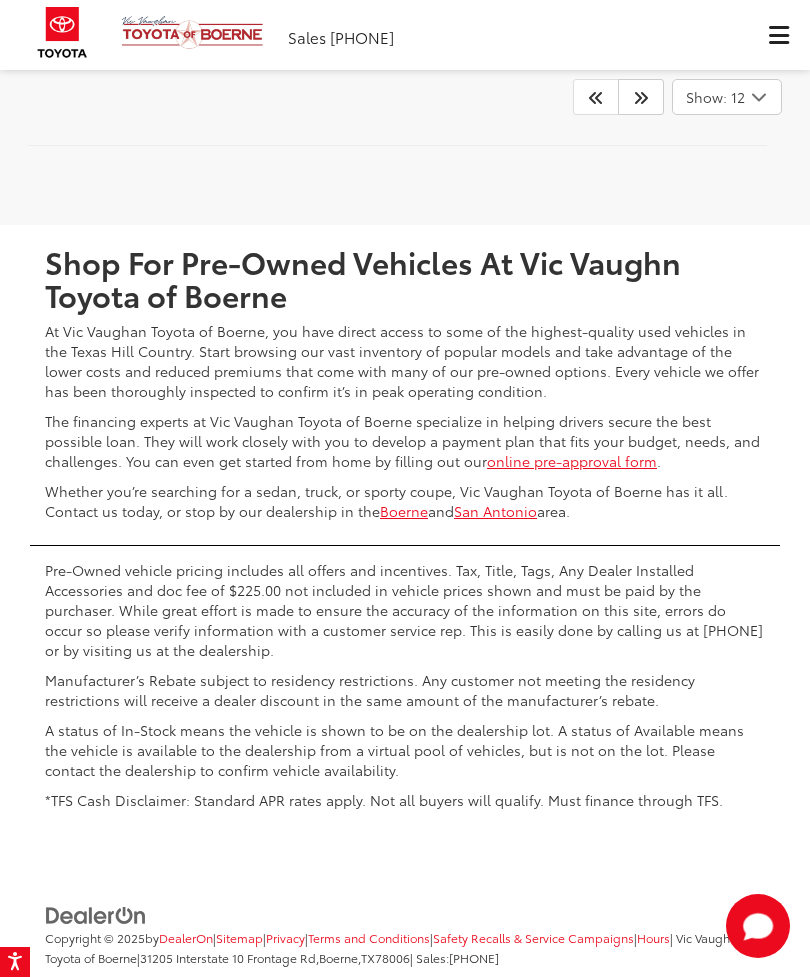 click at bounding box center (641, 97) 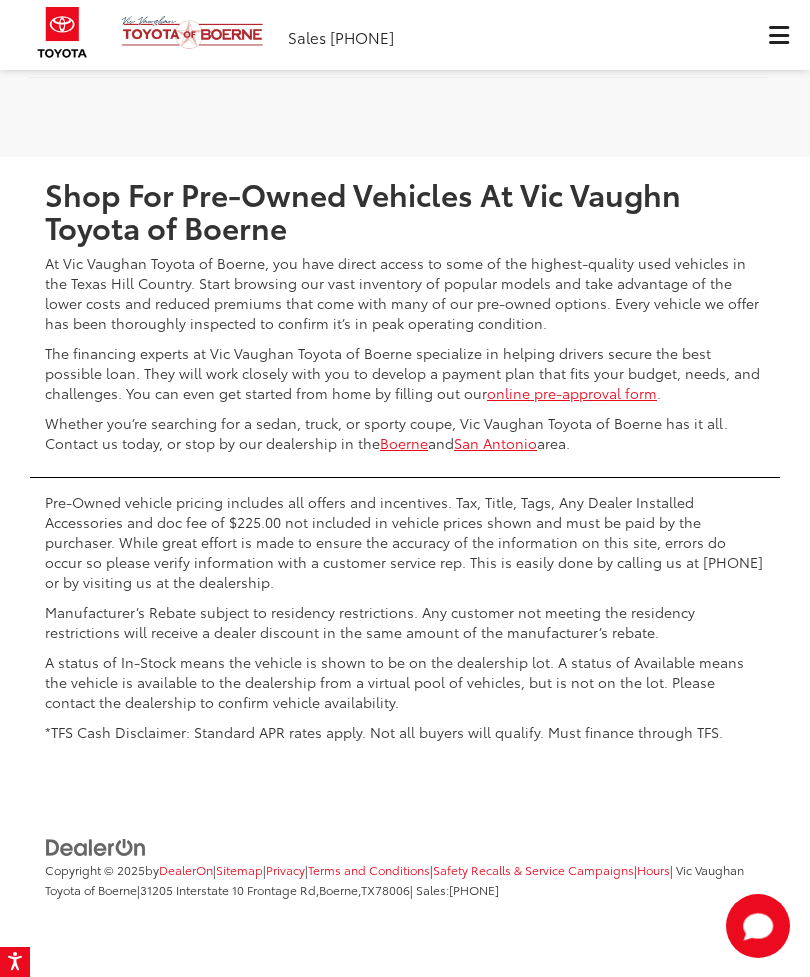 scroll, scrollTop: 6720, scrollLeft: 0, axis: vertical 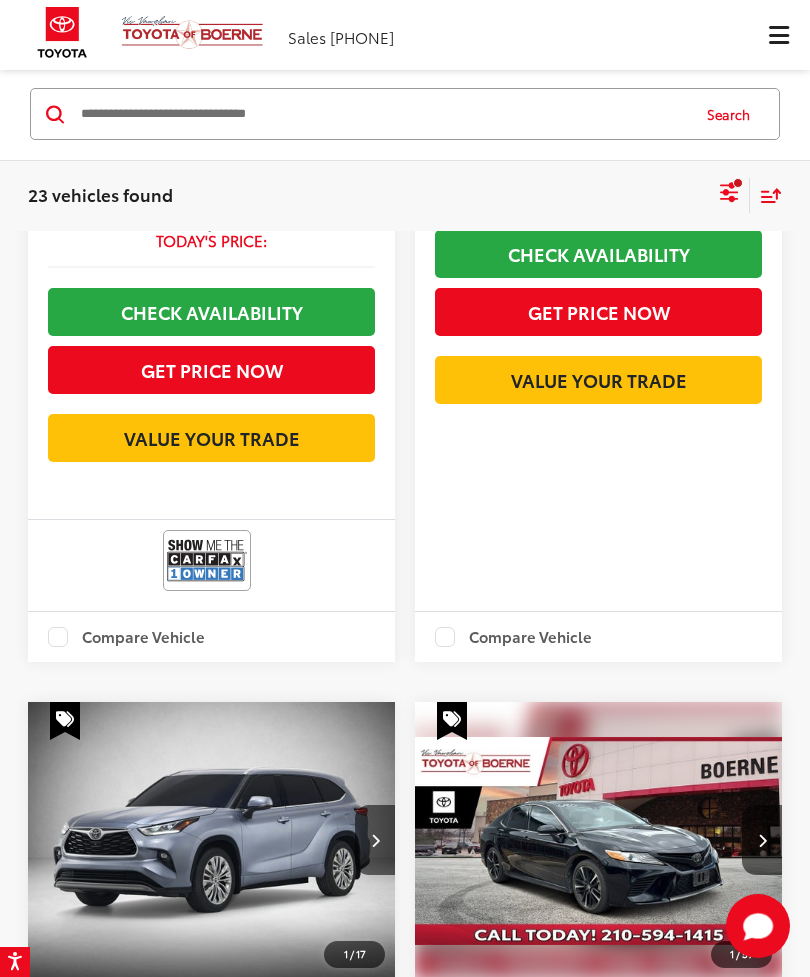 click at bounding box center [779, 35] 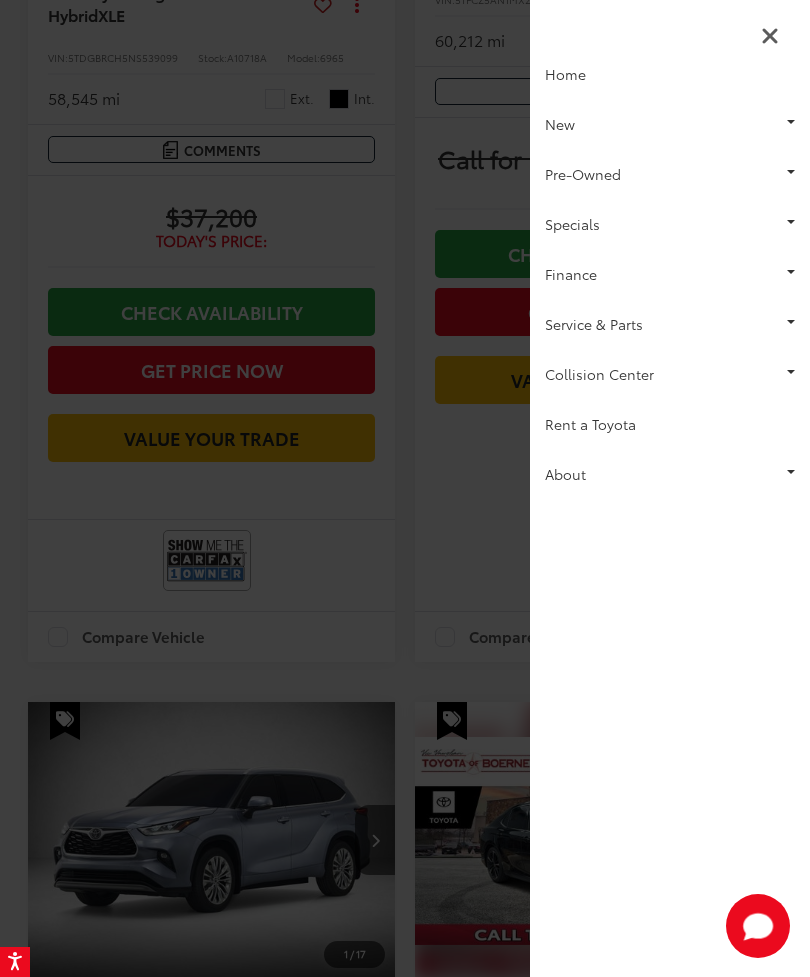 scroll, scrollTop: 0, scrollLeft: 0, axis: both 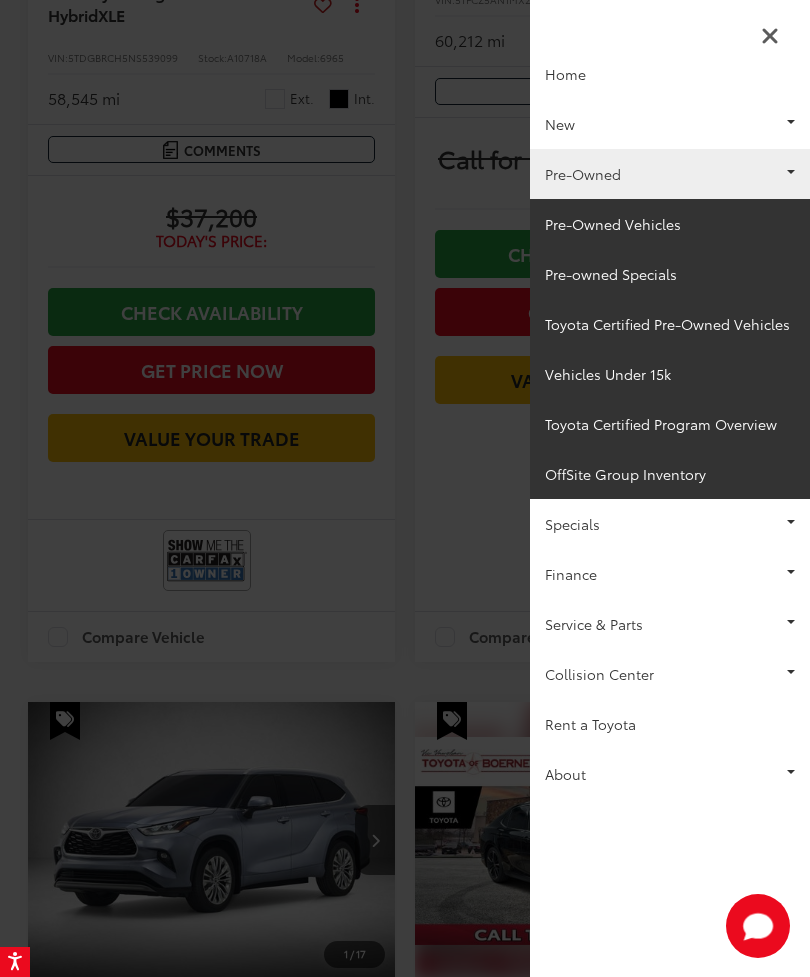 click on "Toyota Certified Pre-Owned Vehicles" at bounding box center (670, 324) 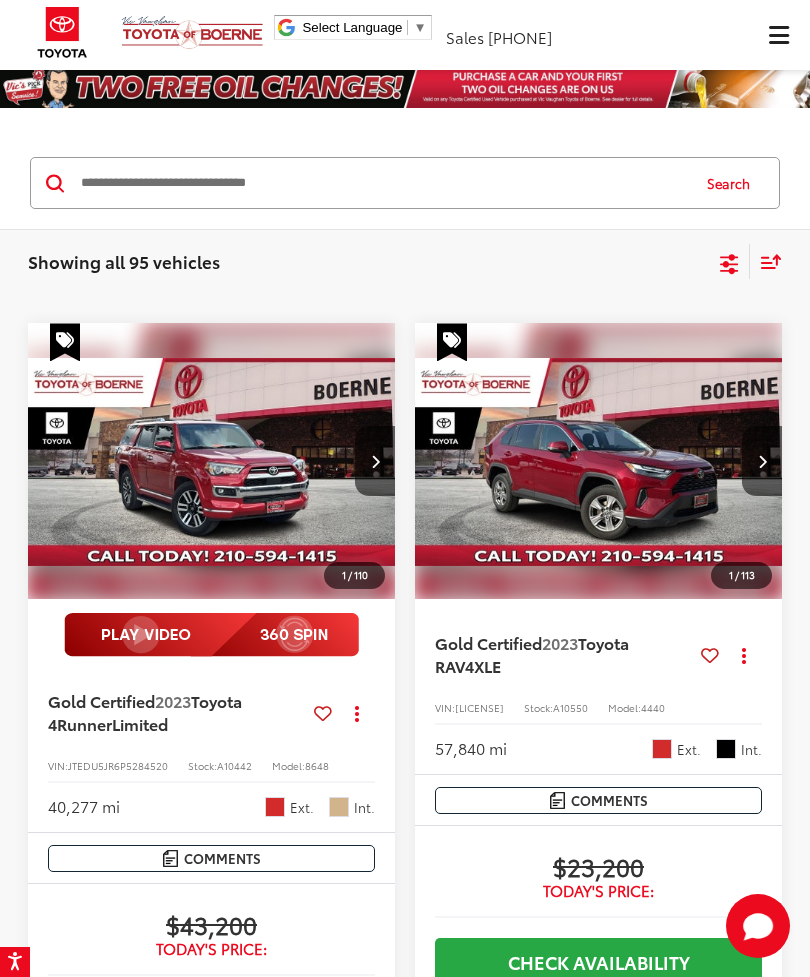 scroll, scrollTop: 0, scrollLeft: 0, axis: both 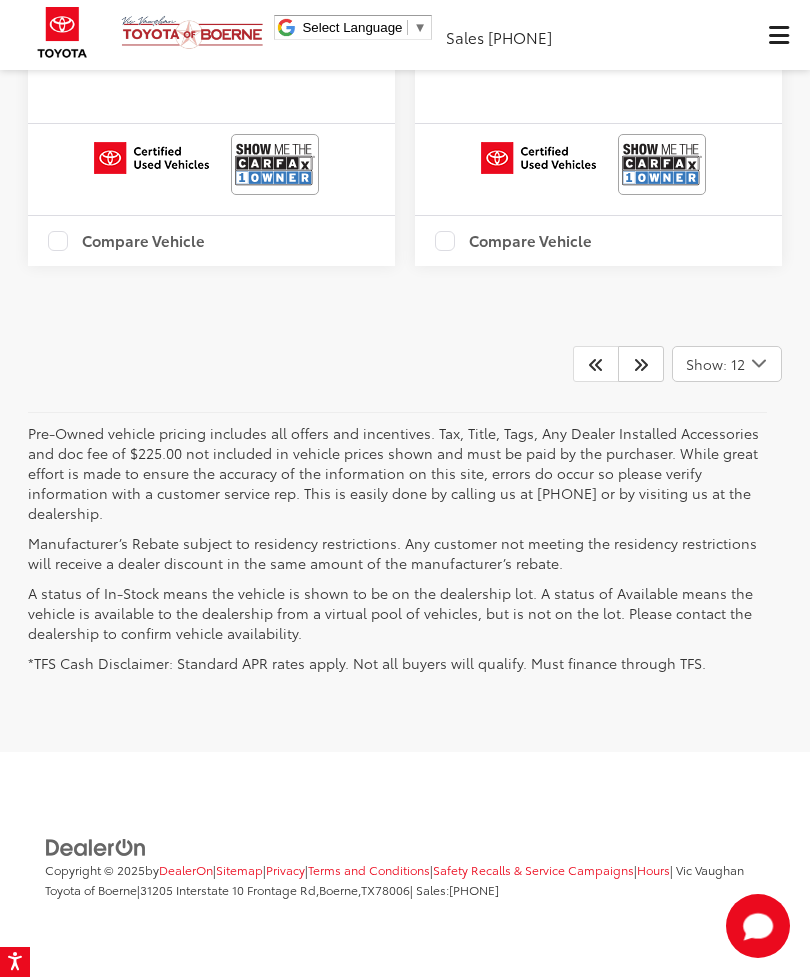 click at bounding box center [641, 364] 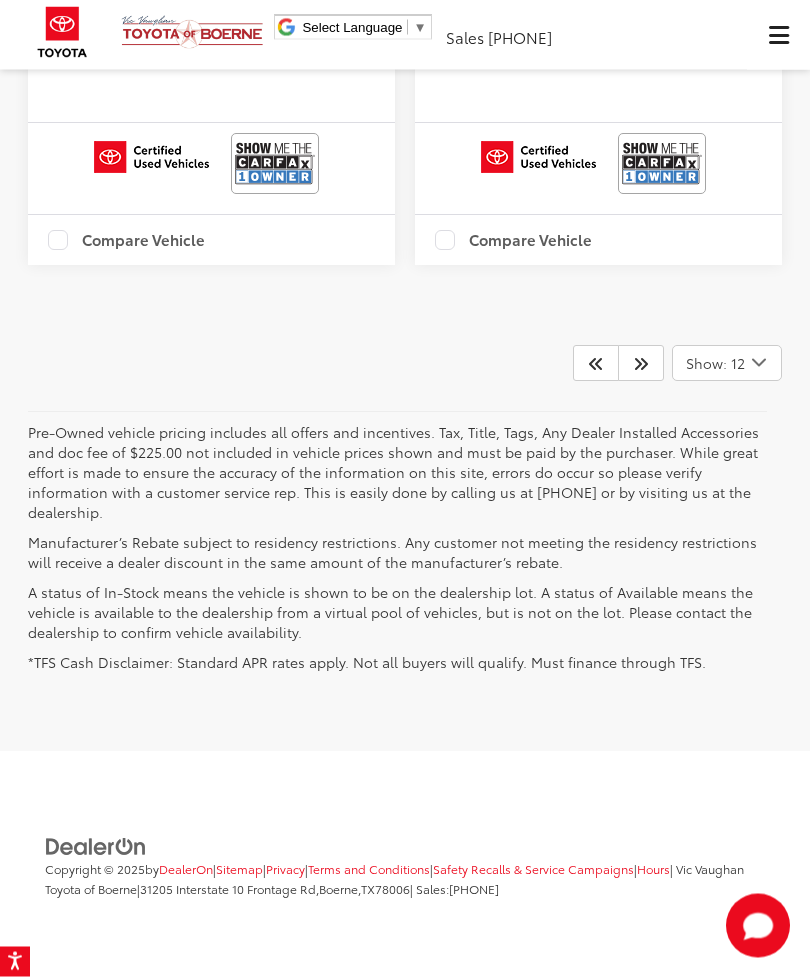 scroll, scrollTop: 6528, scrollLeft: 0, axis: vertical 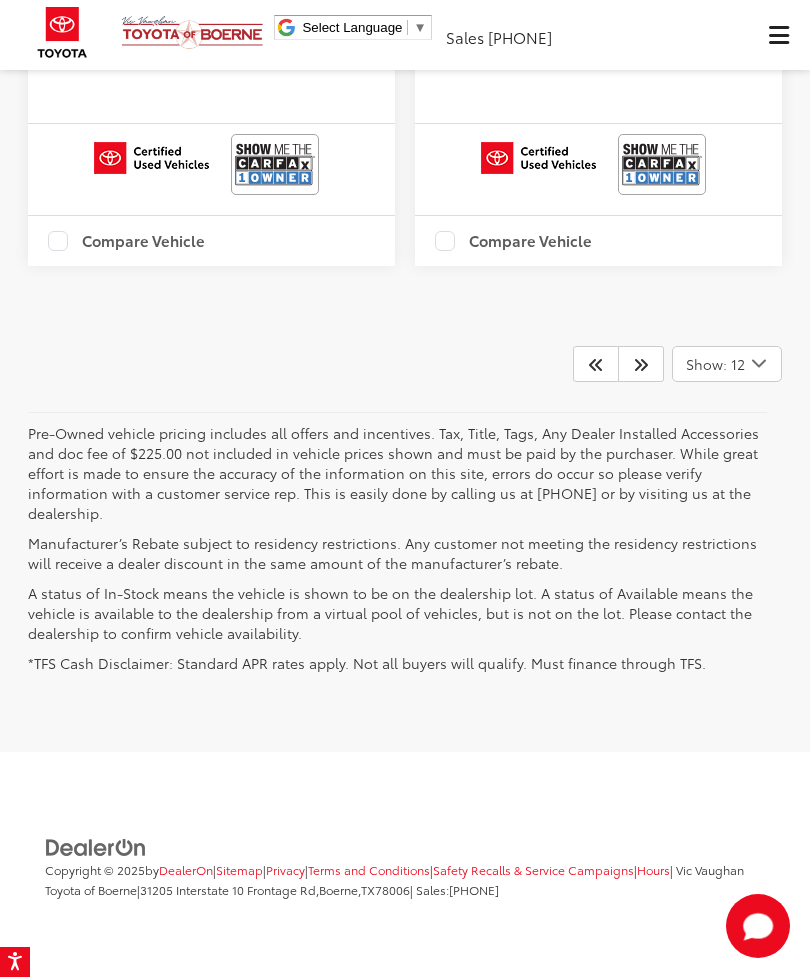 click at bounding box center (641, 364) 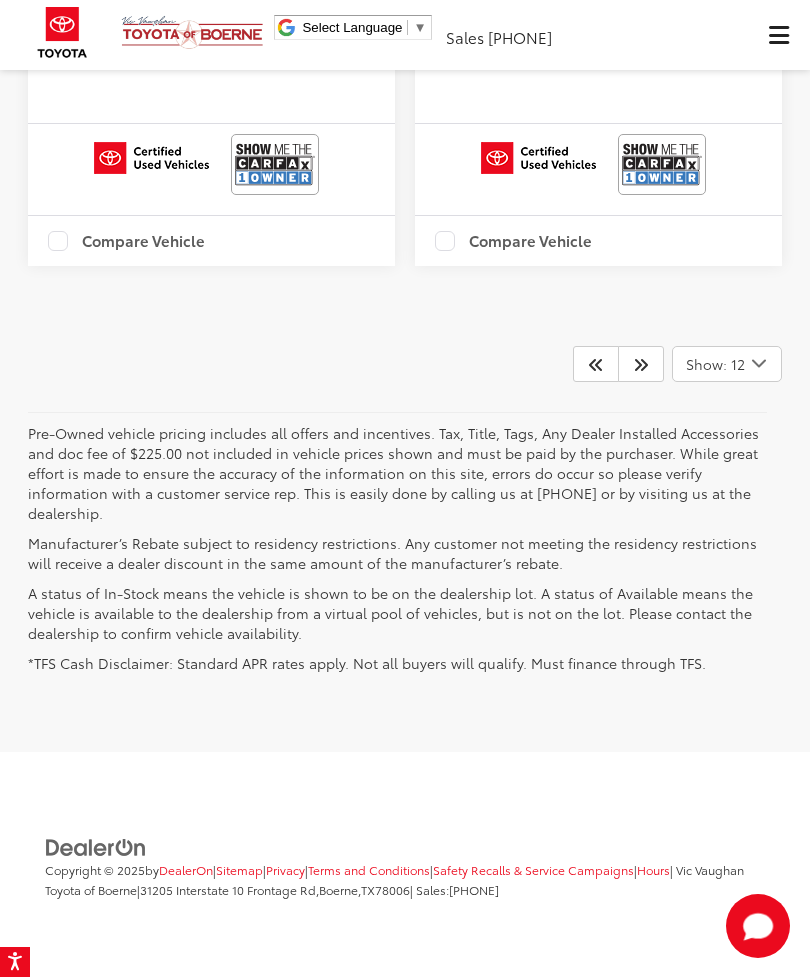 scroll, scrollTop: 6630, scrollLeft: 0, axis: vertical 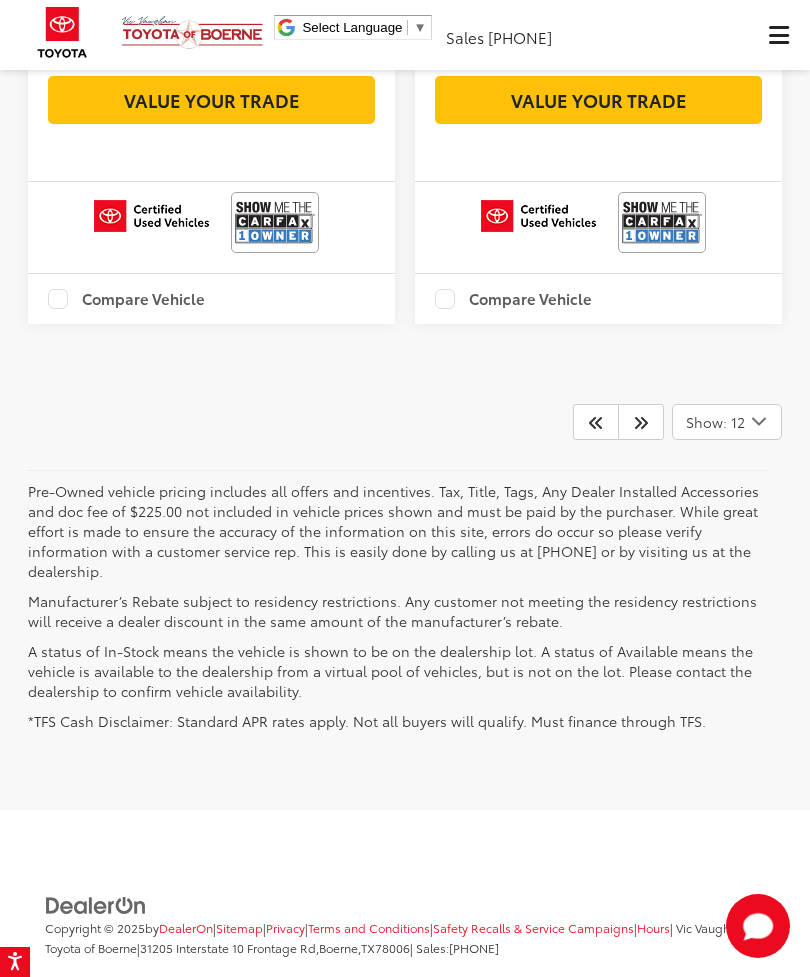 click at bounding box center (641, 422) 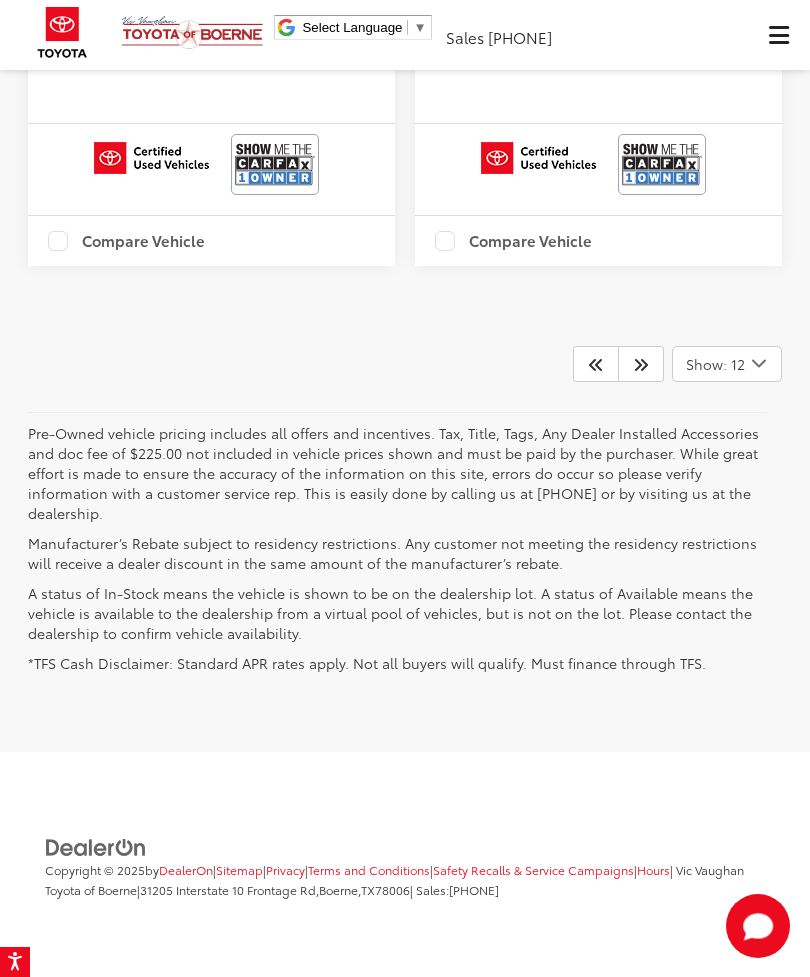 scroll, scrollTop: 6762, scrollLeft: 0, axis: vertical 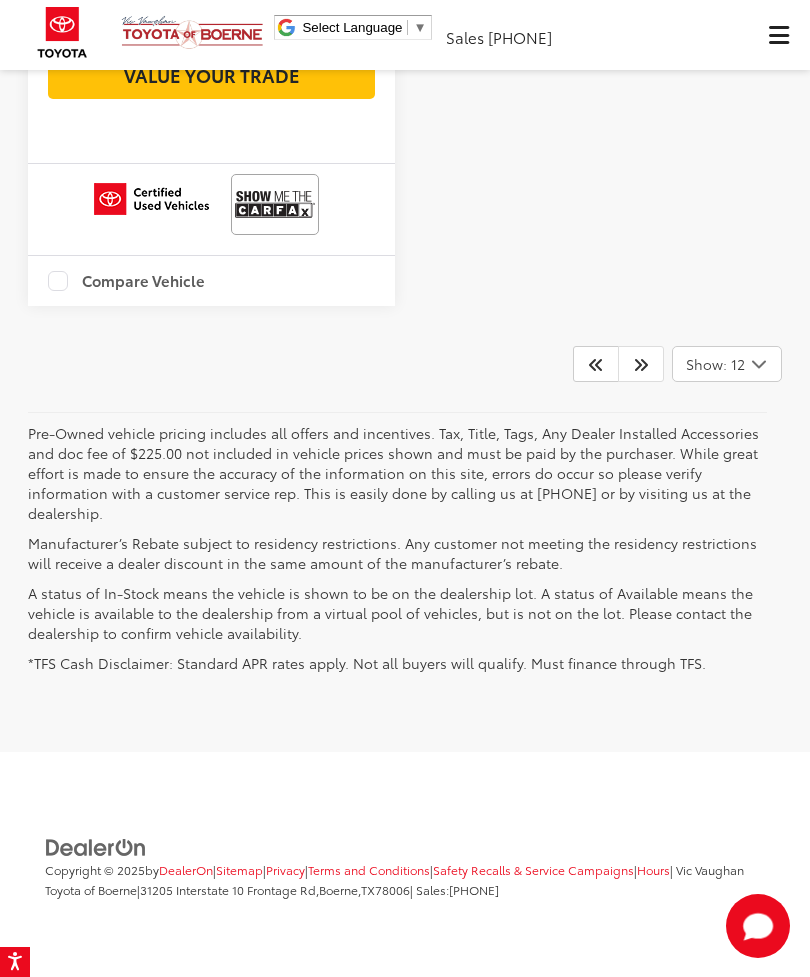 click at bounding box center (641, 364) 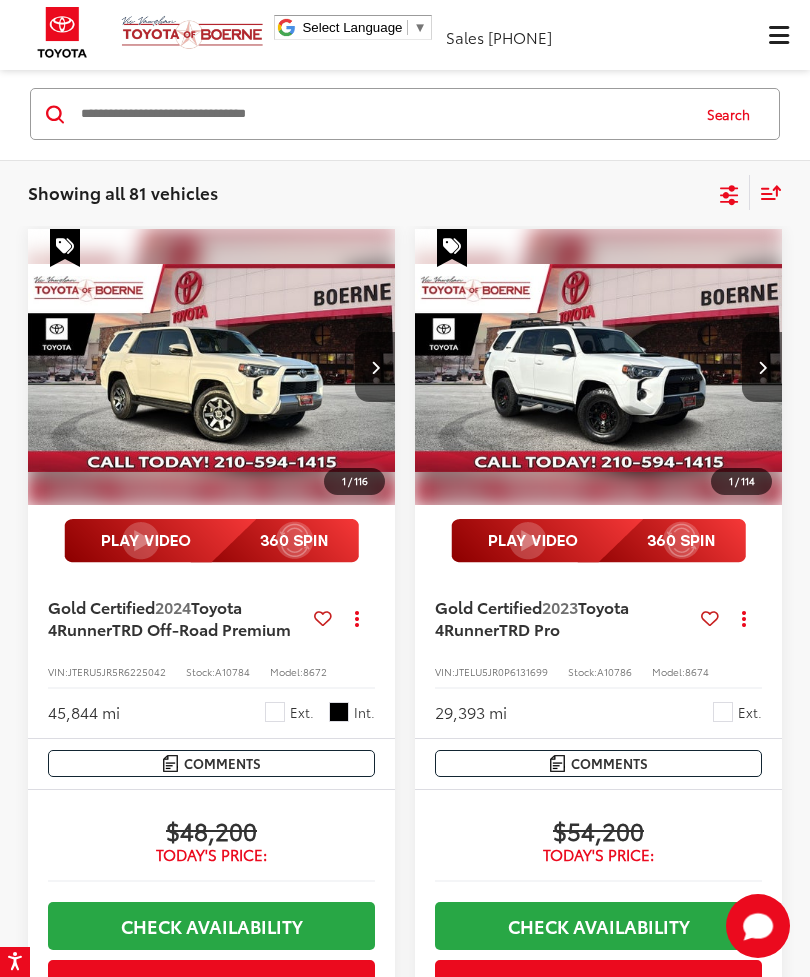 scroll, scrollTop: 2211, scrollLeft: 0, axis: vertical 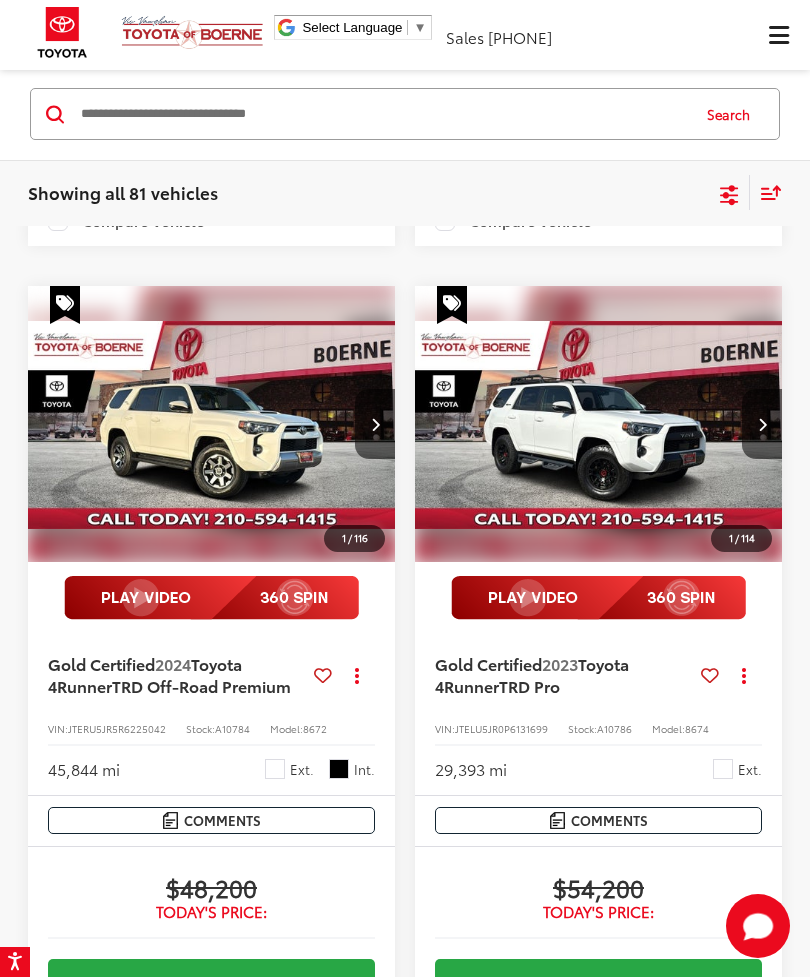 click at bounding box center (778, 35) 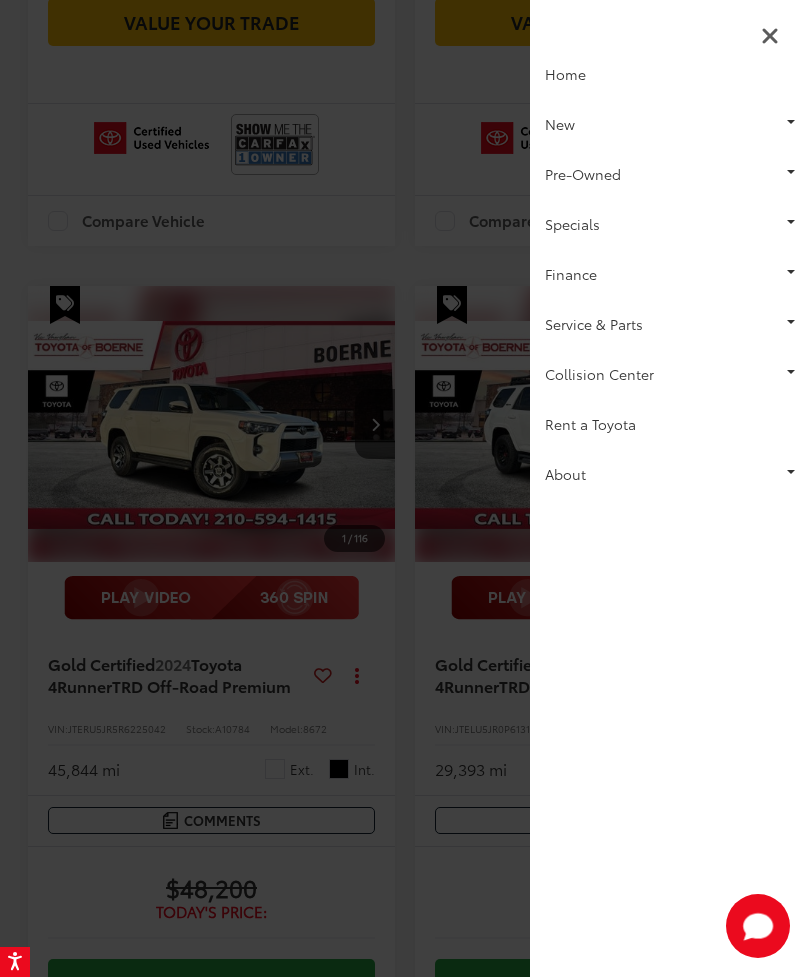 scroll, scrollTop: 0, scrollLeft: 0, axis: both 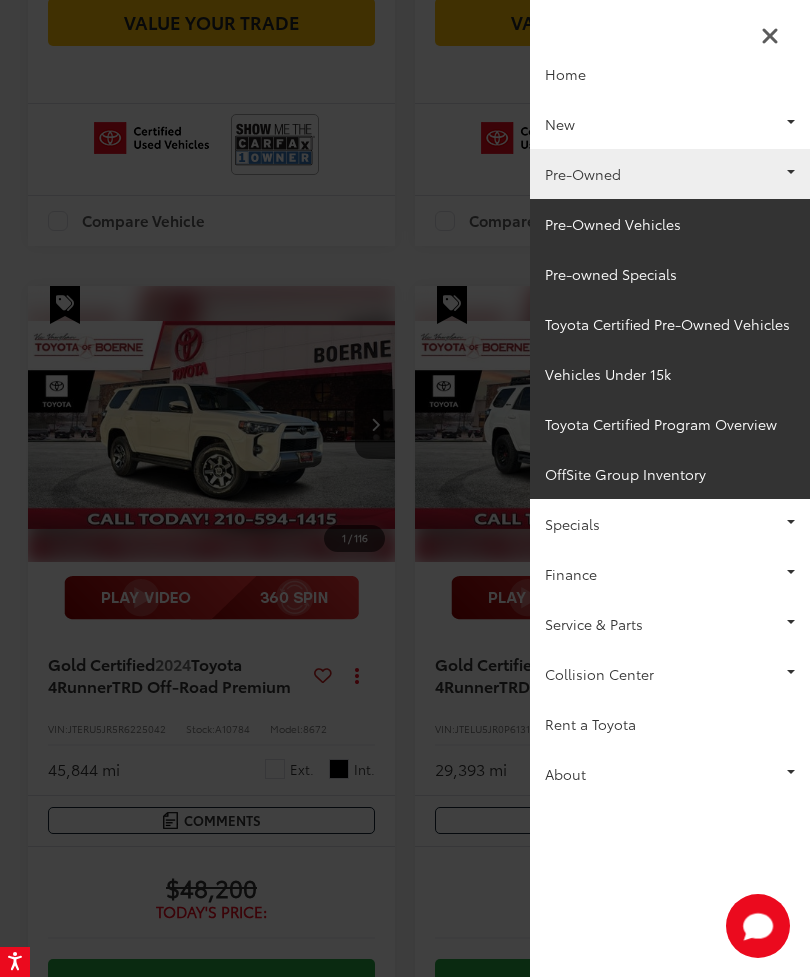 click on "Pre-Owned Vehicles" at bounding box center (670, 224) 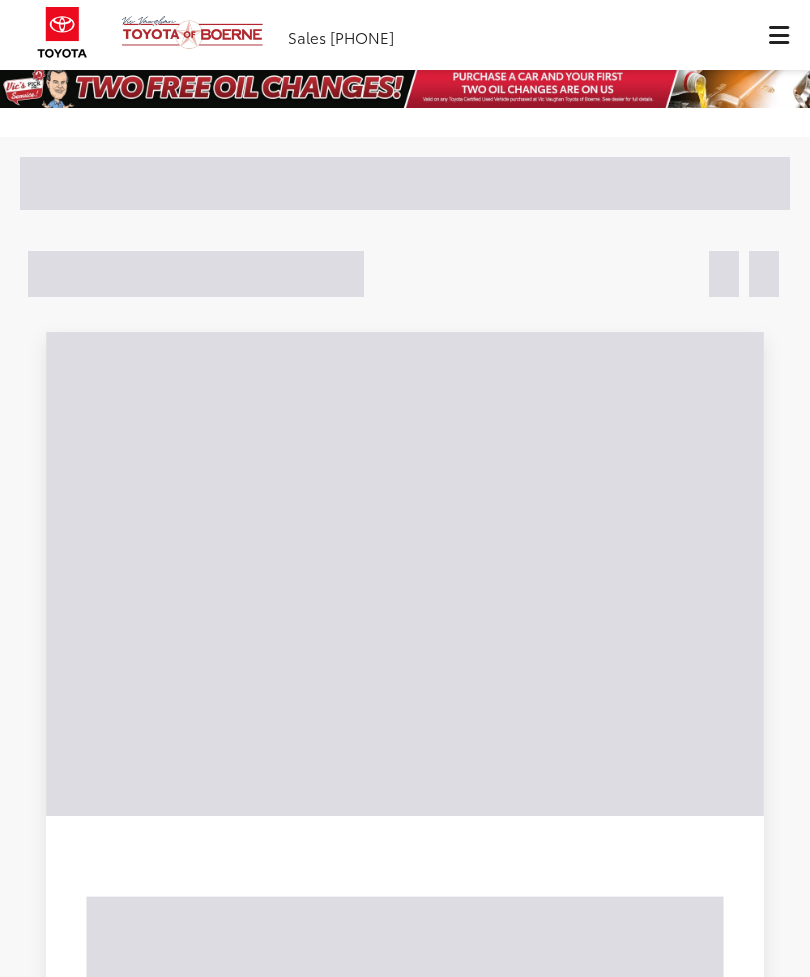scroll, scrollTop: 0, scrollLeft: 0, axis: both 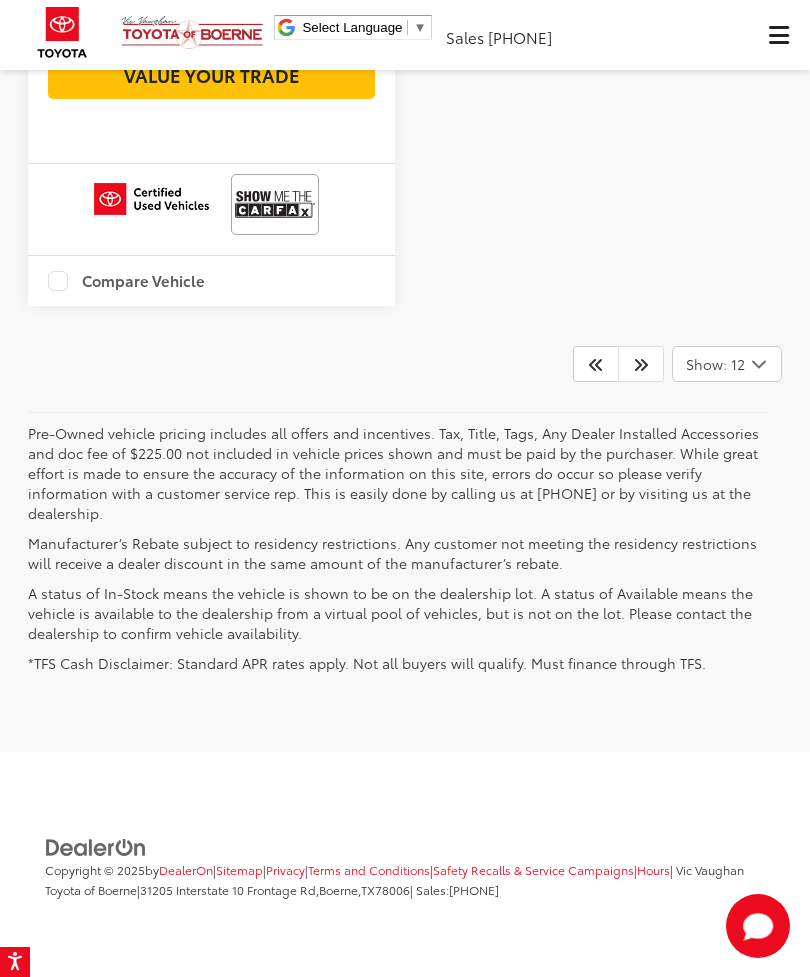 click at bounding box center (641, 364) 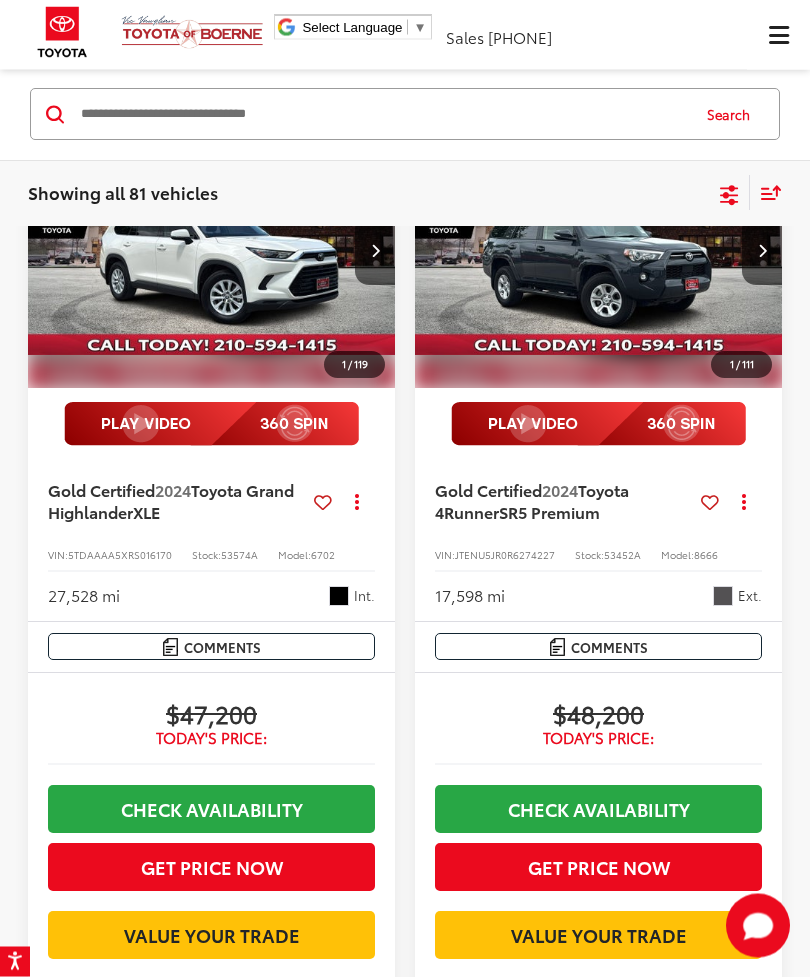 scroll, scrollTop: 1276, scrollLeft: 0, axis: vertical 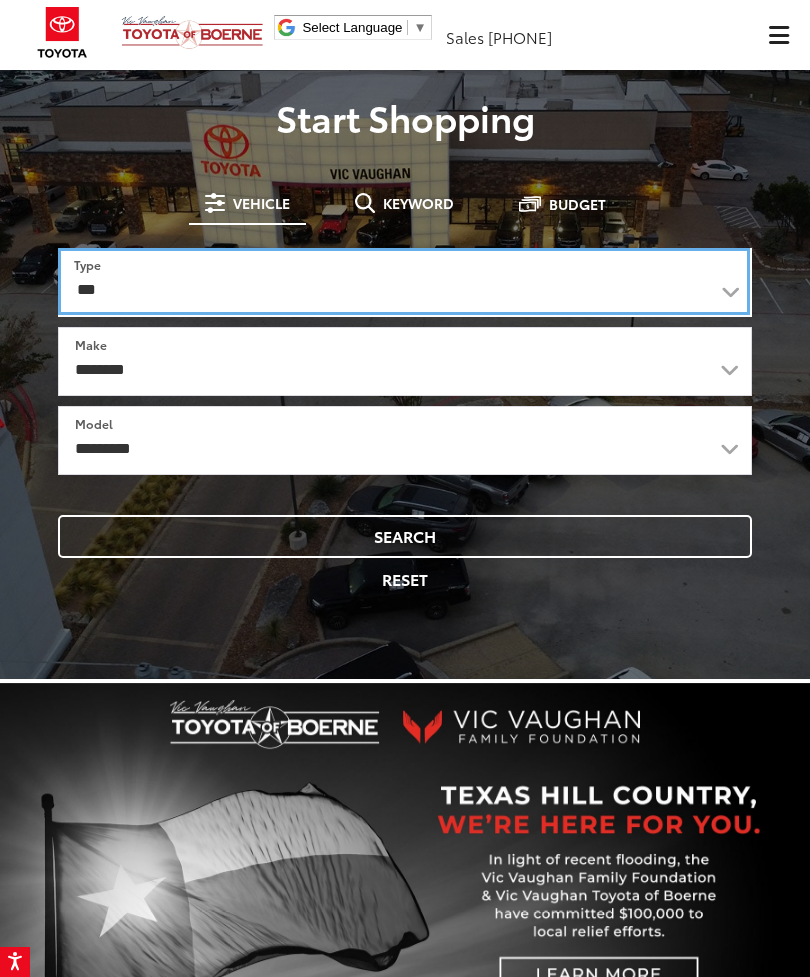 click on "***
***
****
*********" at bounding box center (404, 281) 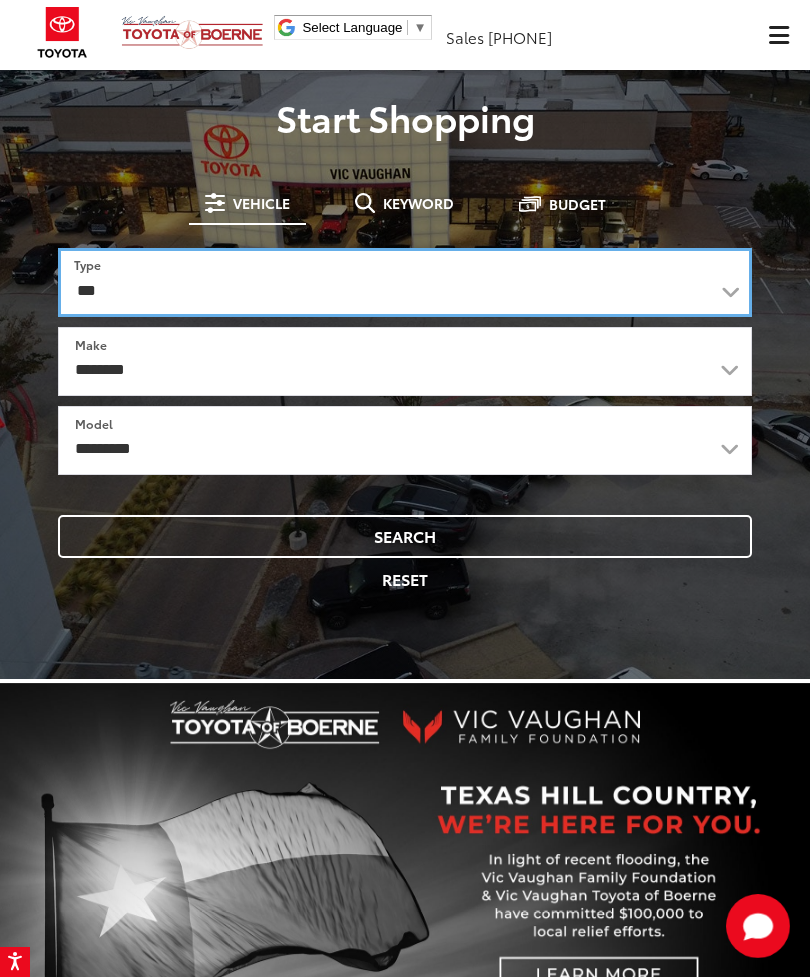 select on "******" 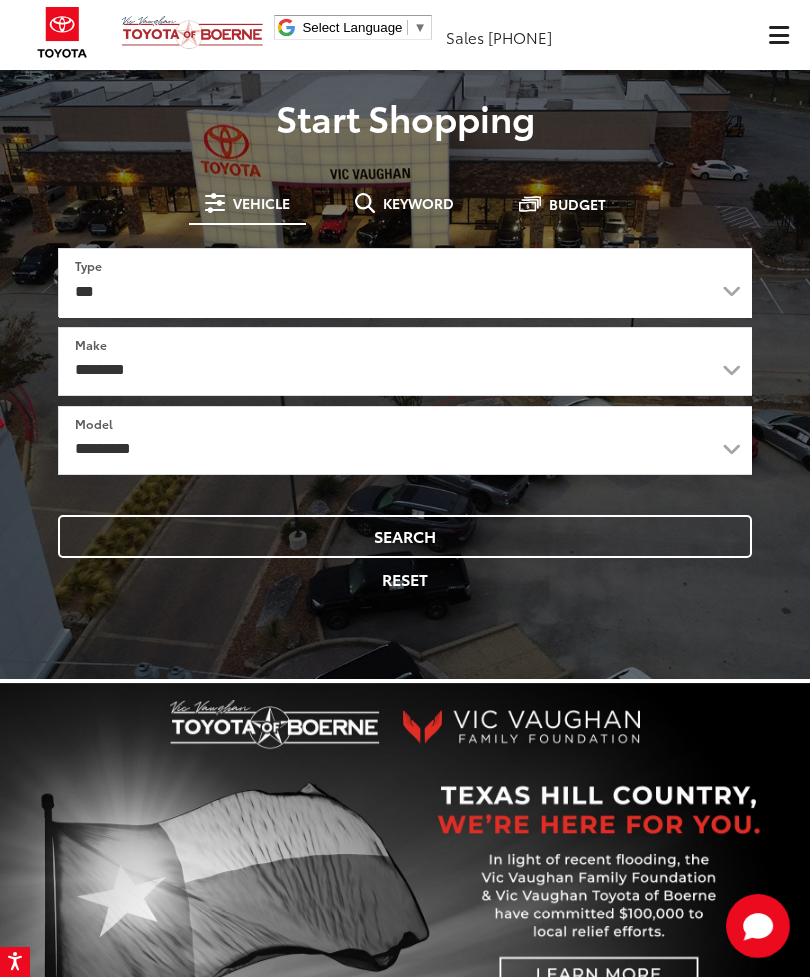 click on "Search" at bounding box center [405, 536] 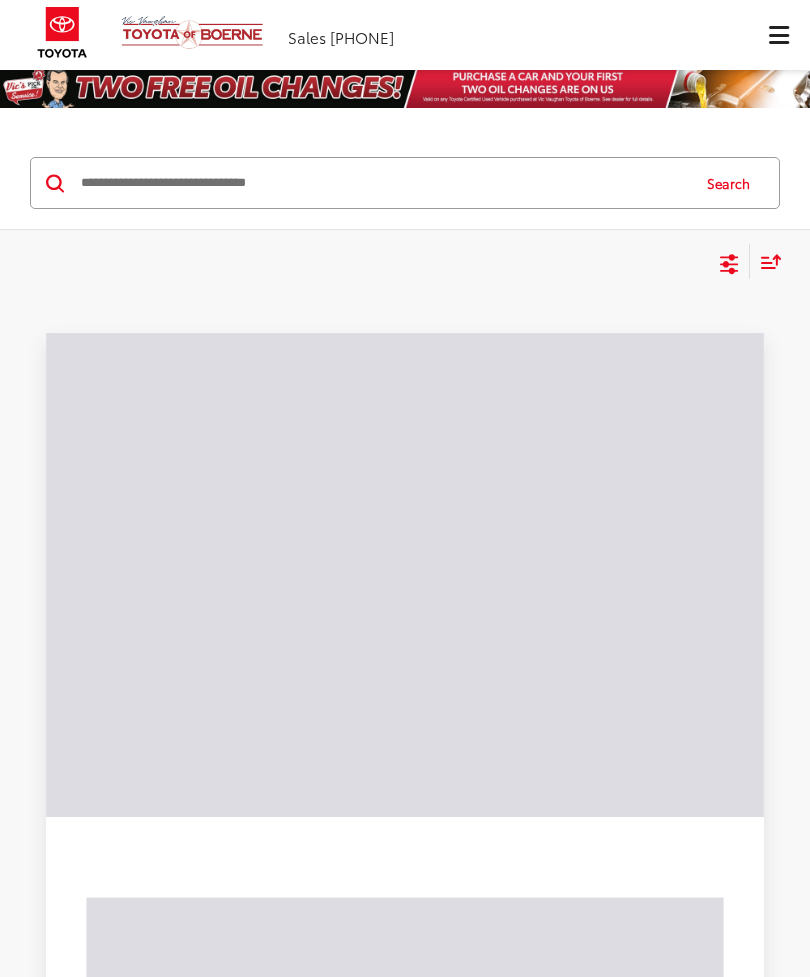 scroll, scrollTop: 0, scrollLeft: 0, axis: both 